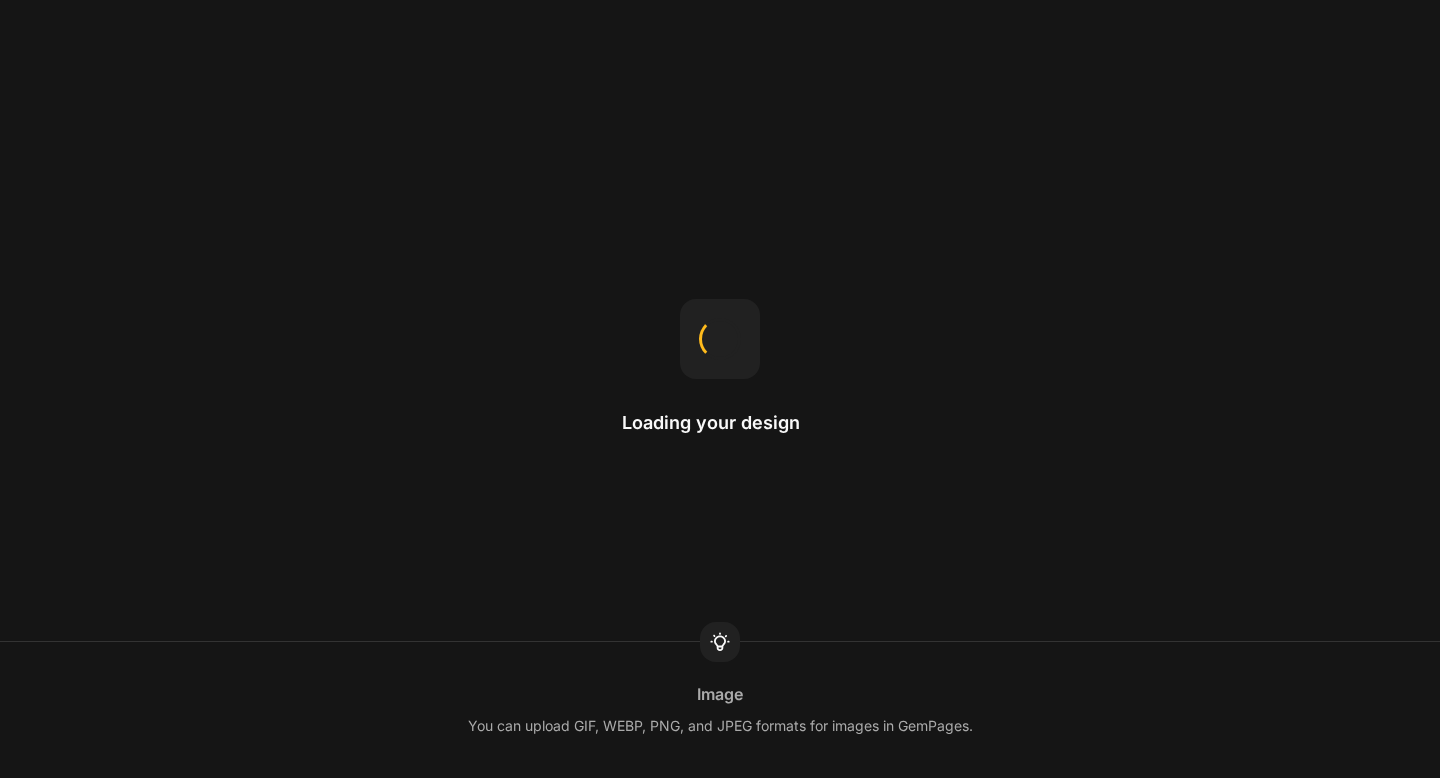 scroll, scrollTop: 0, scrollLeft: 0, axis: both 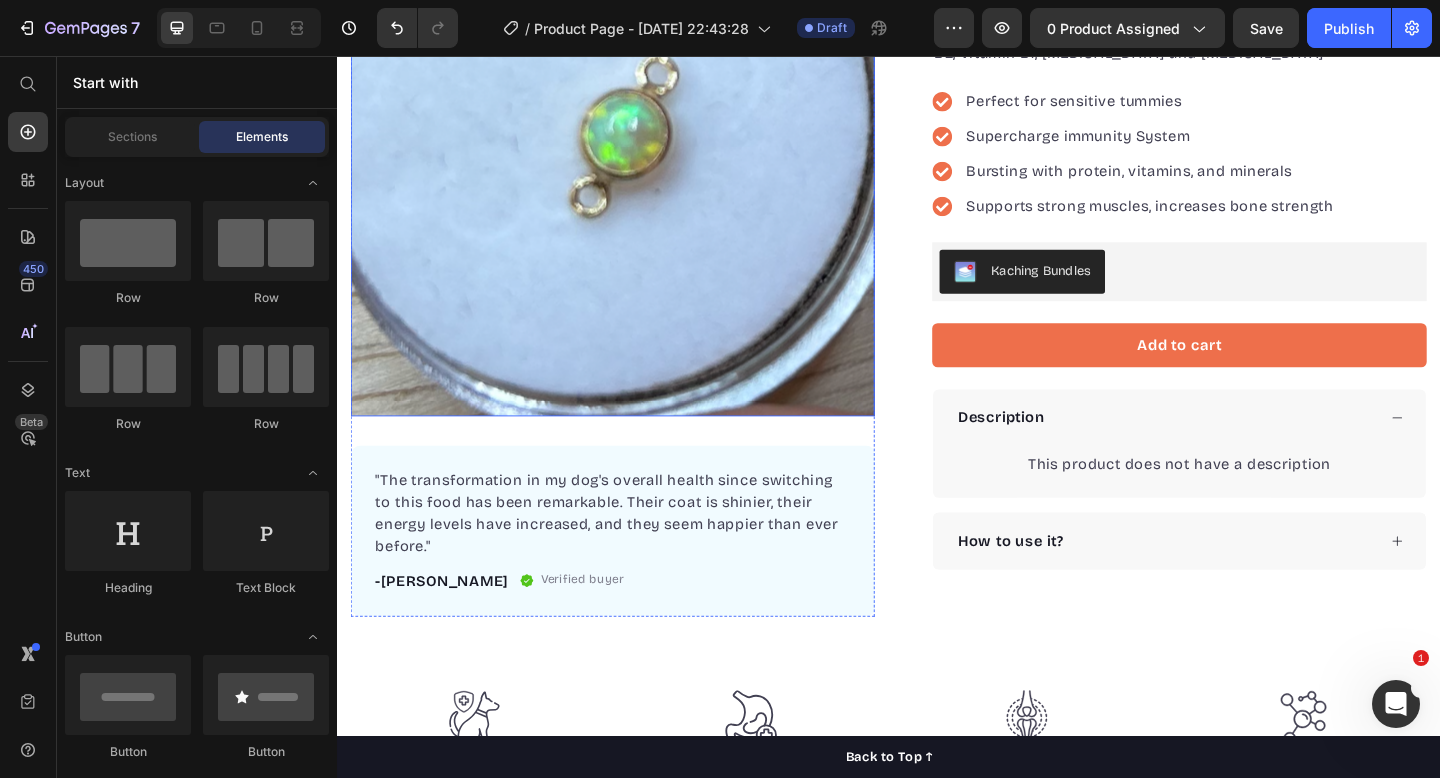 click at bounding box center [637, 163] 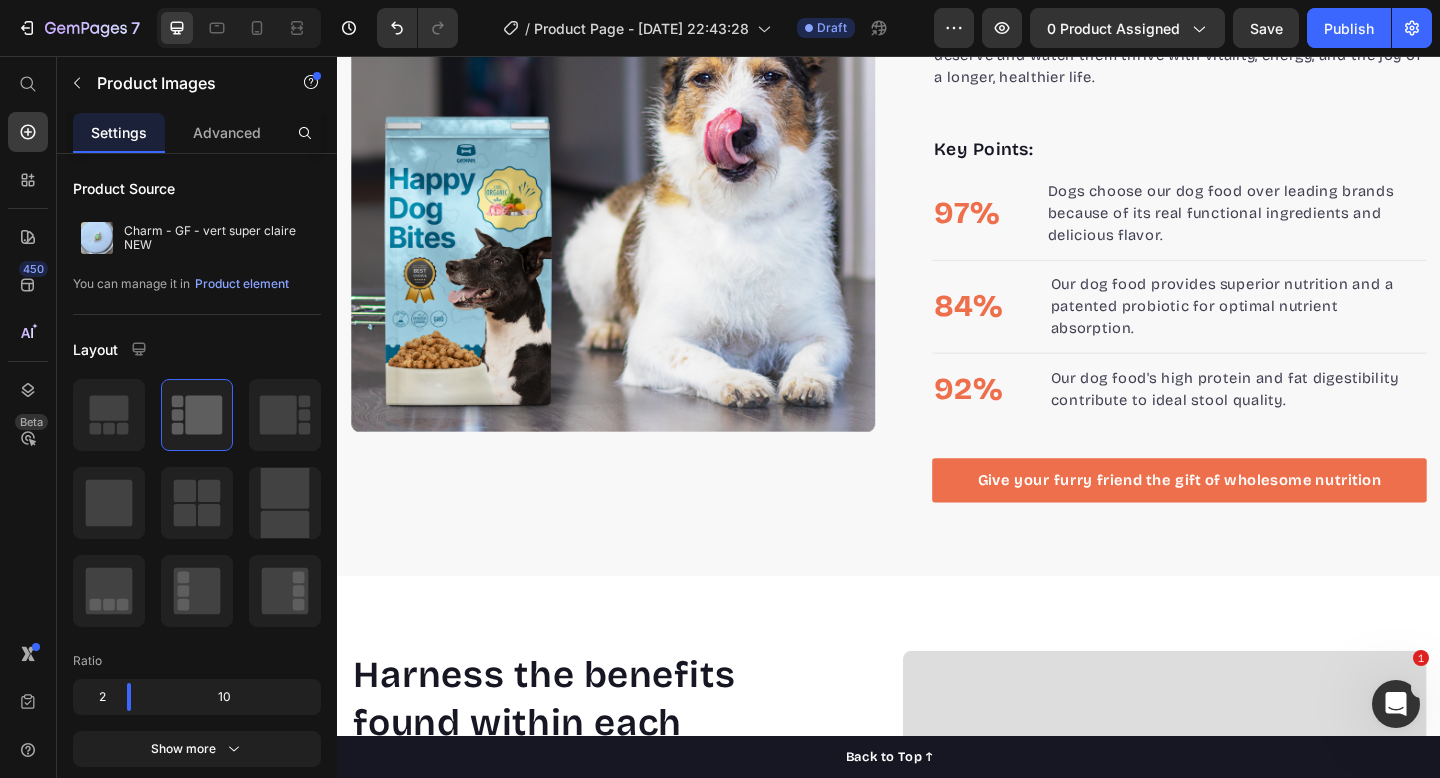 scroll, scrollTop: 1283, scrollLeft: 0, axis: vertical 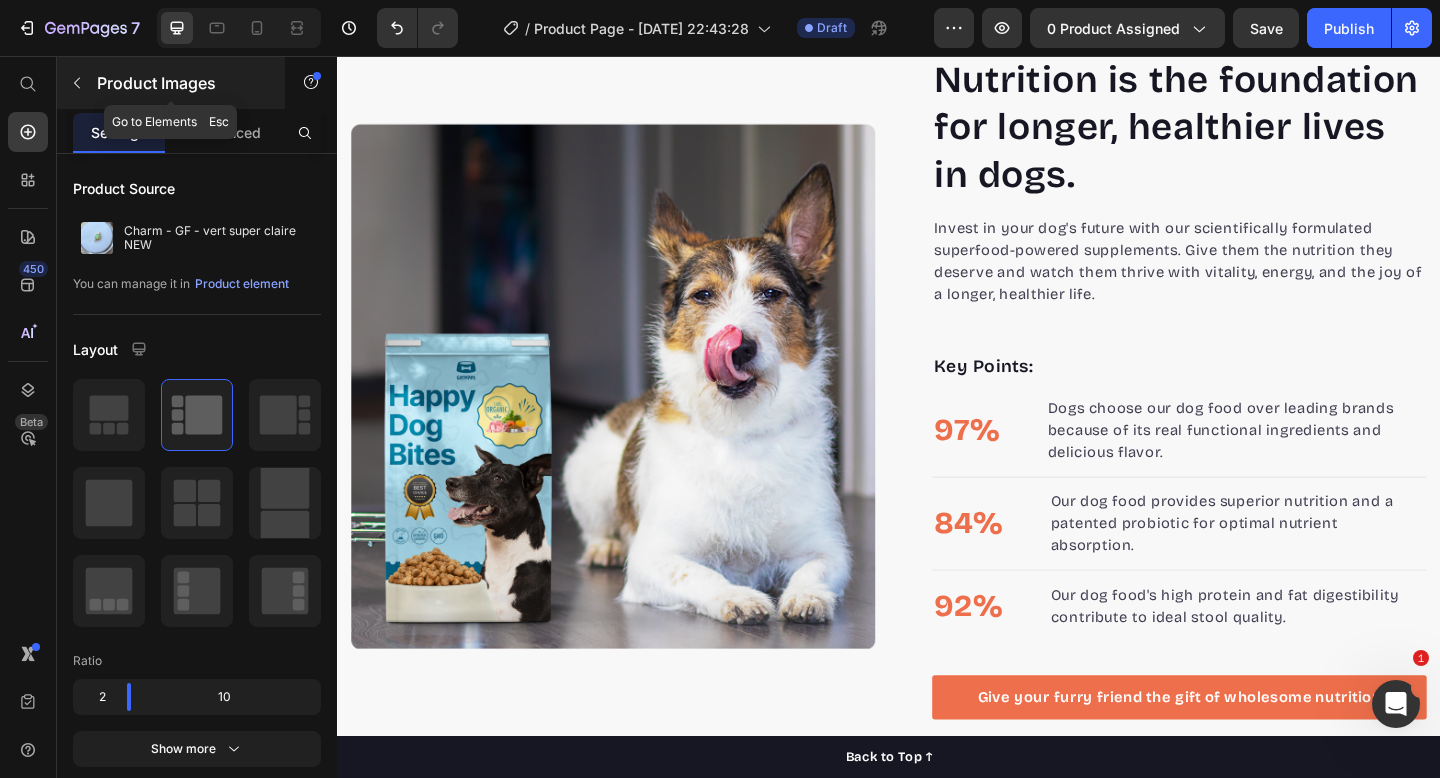 click on "Product Images" at bounding box center (171, 83) 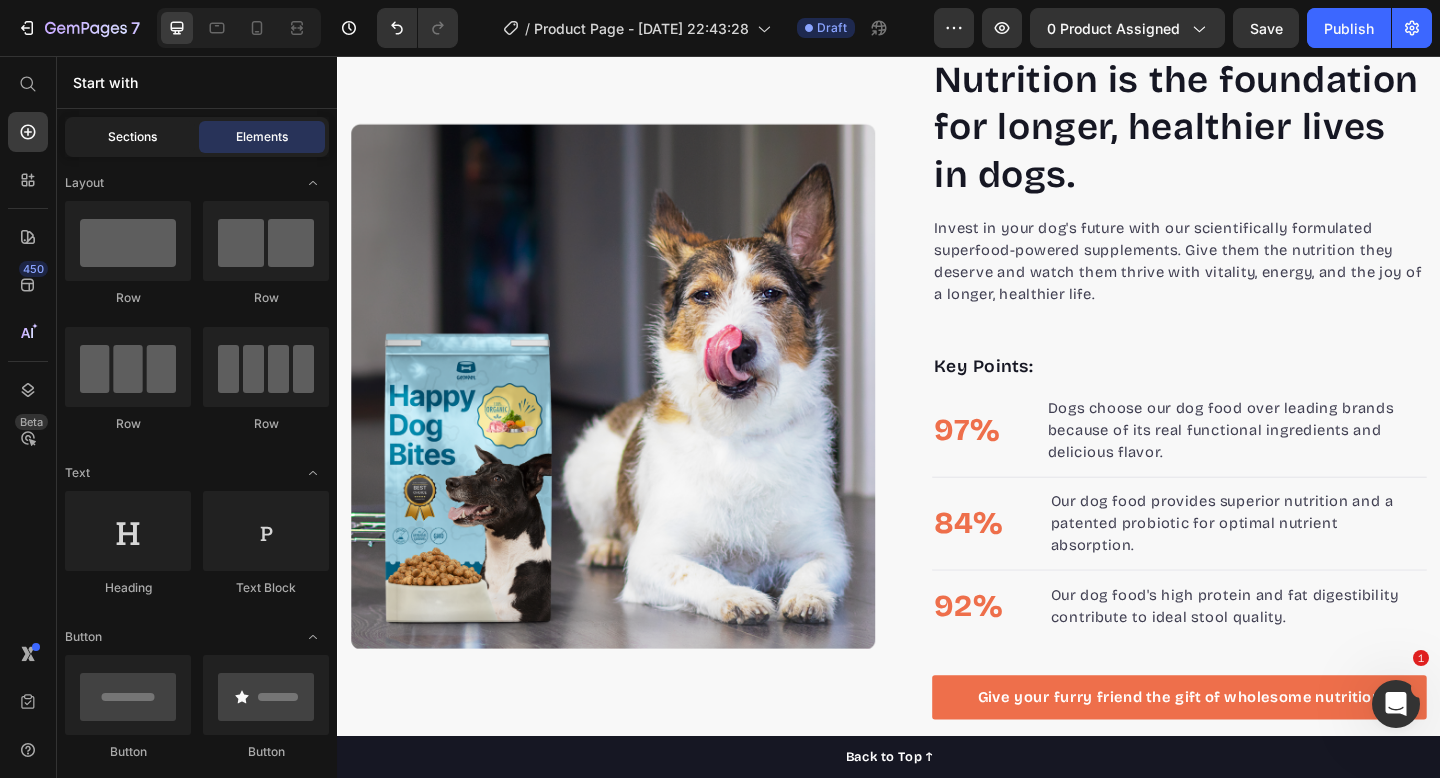click on "Sections" at bounding box center (132, 137) 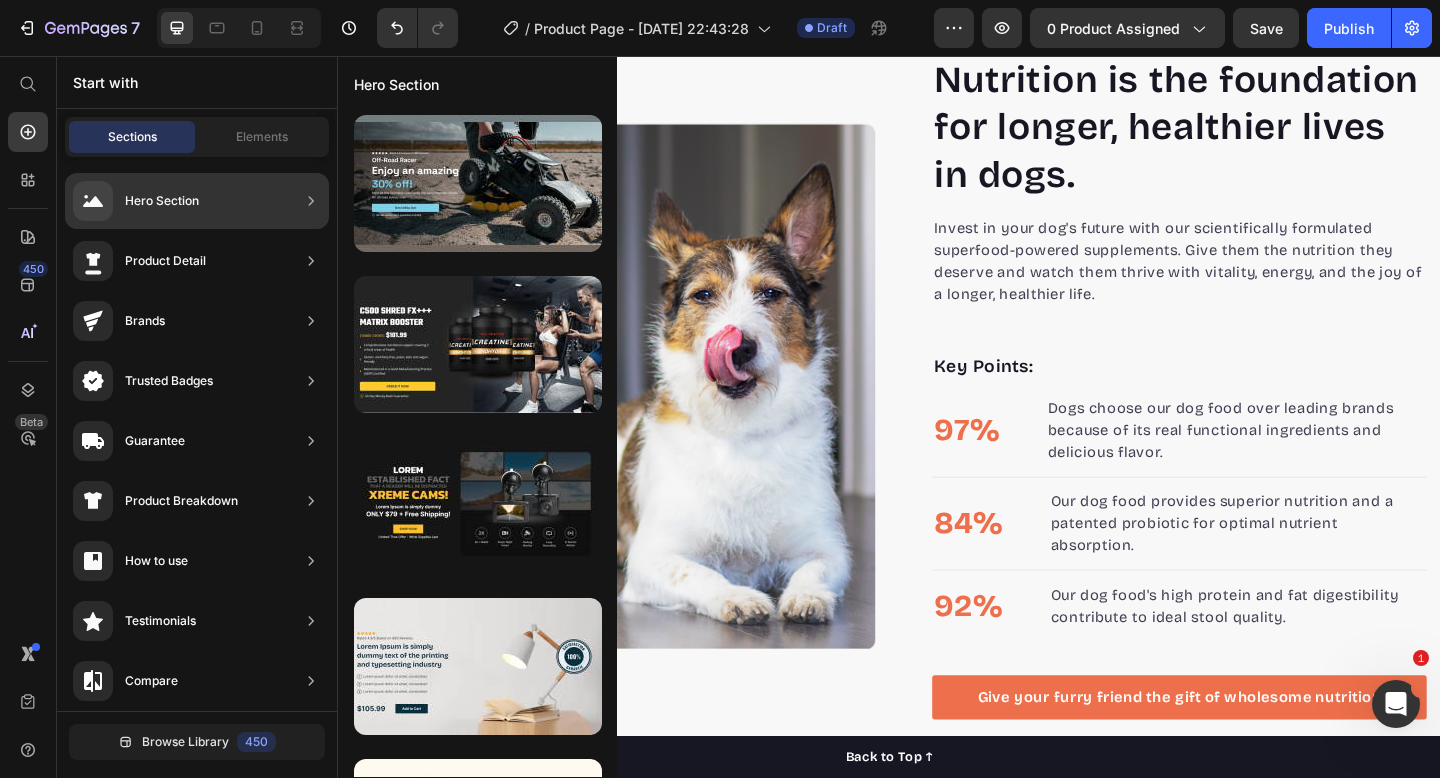 click on "Product Detail" at bounding box center [139, 261] 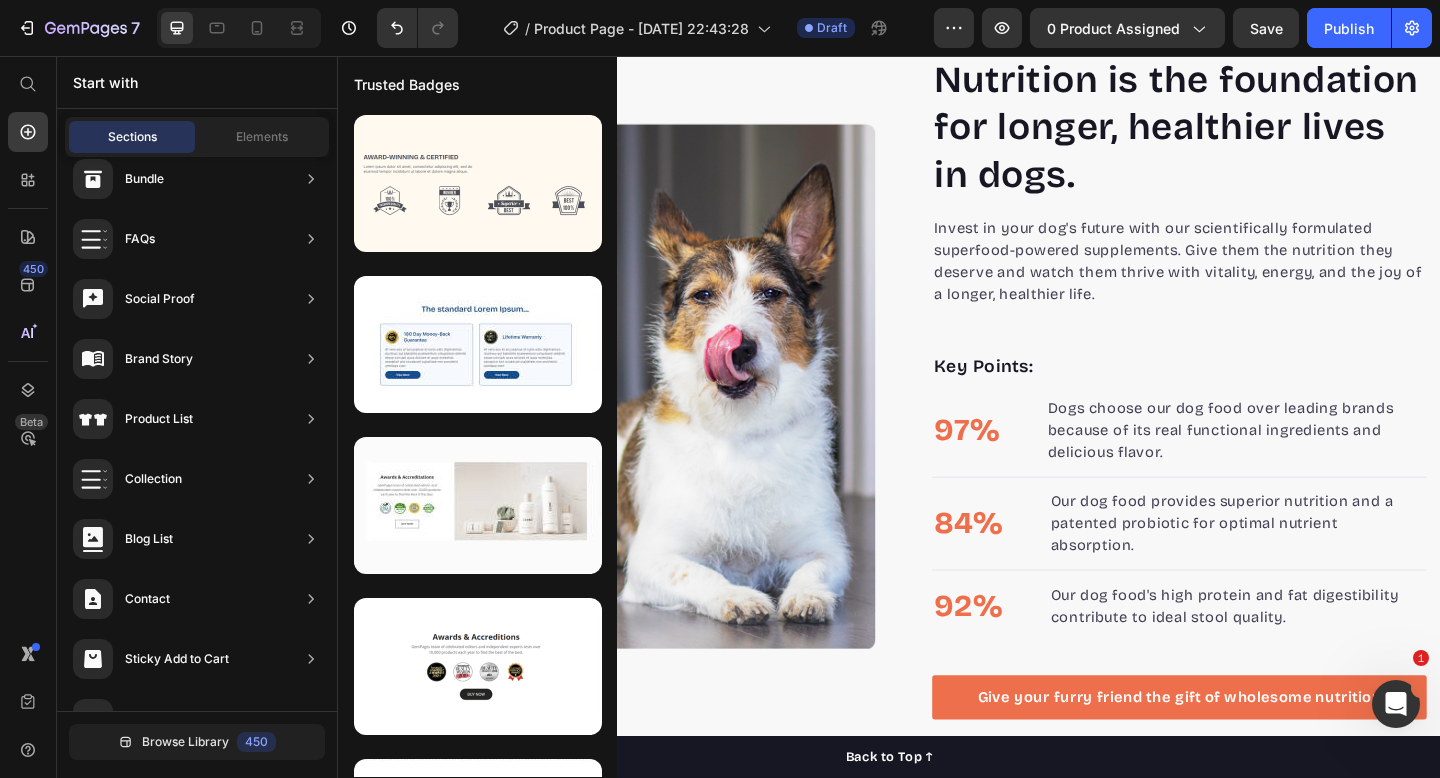 scroll, scrollTop: 606, scrollLeft: 0, axis: vertical 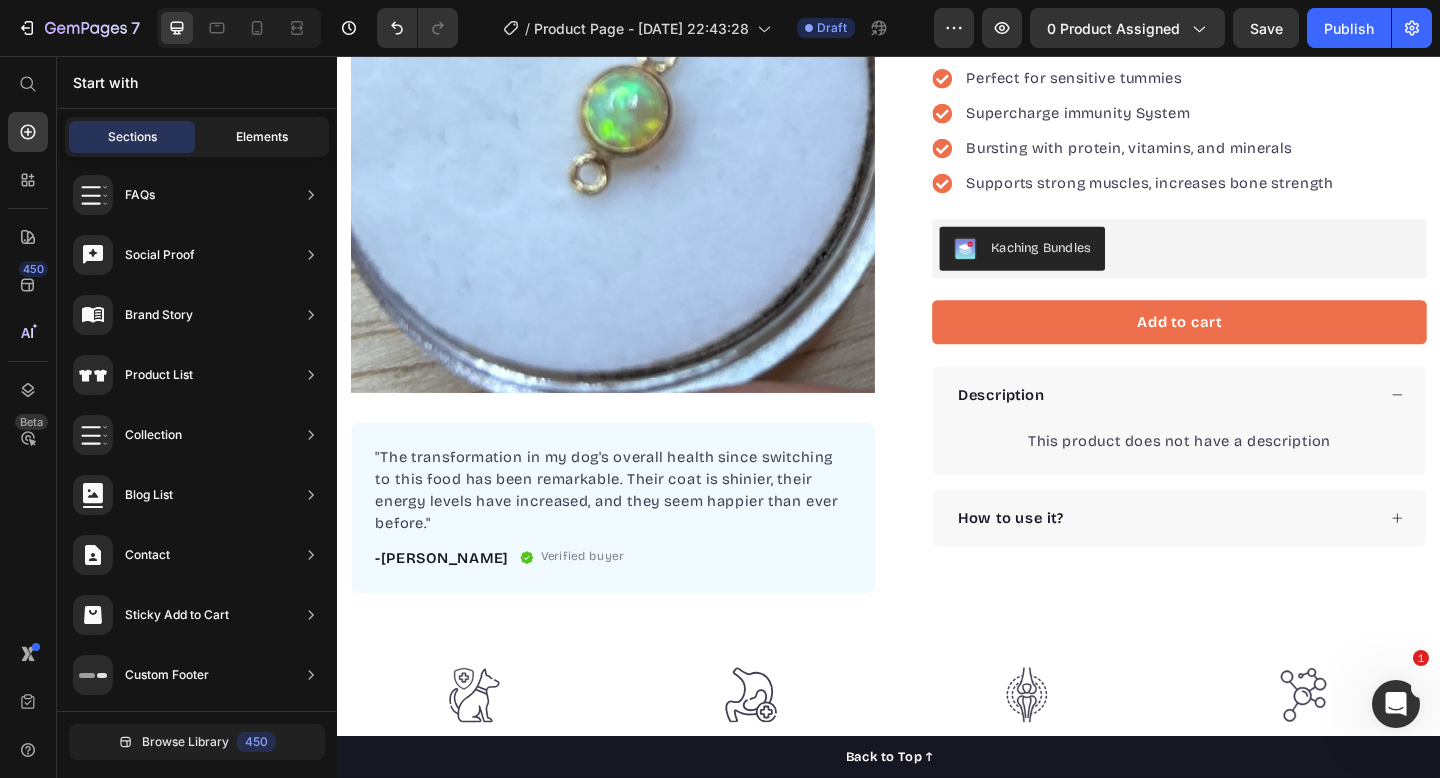 click on "Elements" 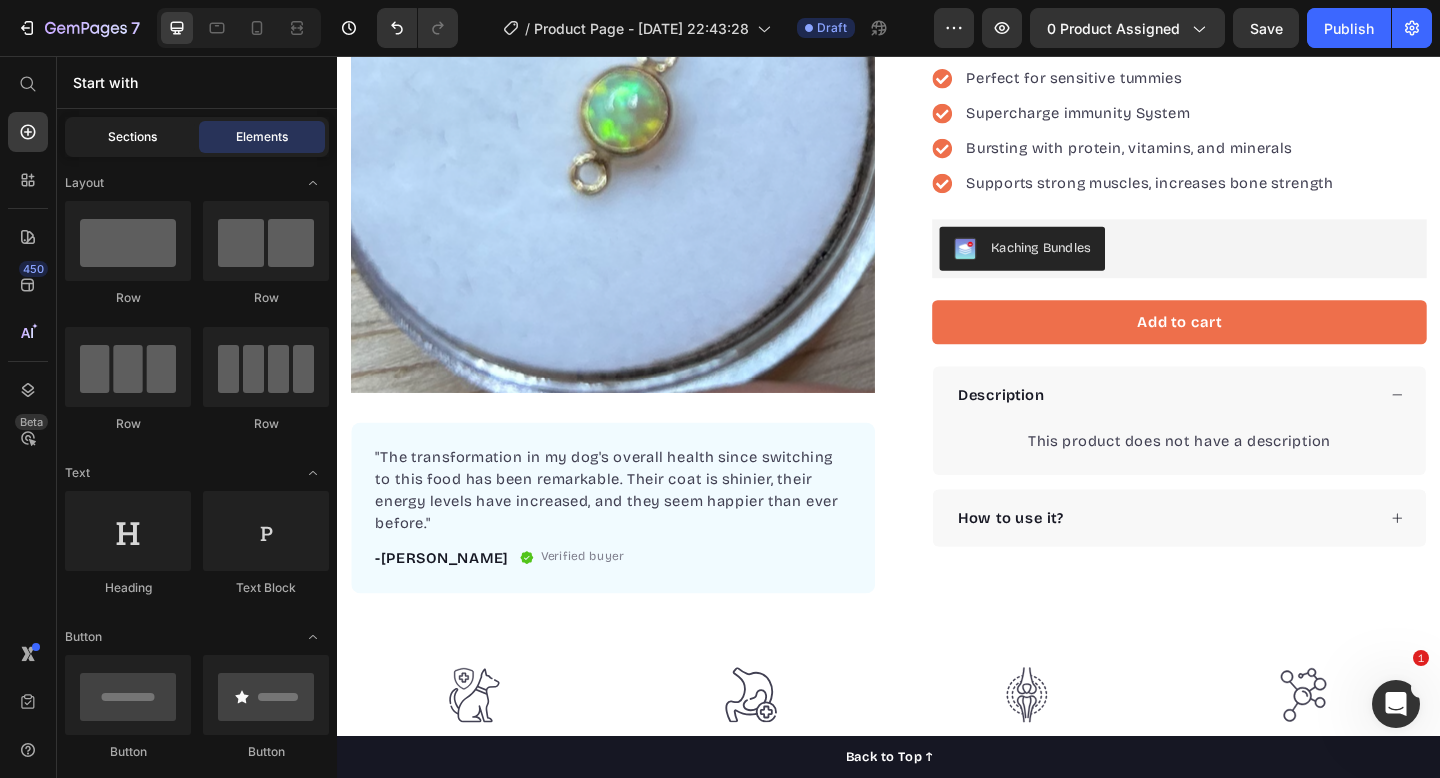 click on "Sections" at bounding box center (132, 137) 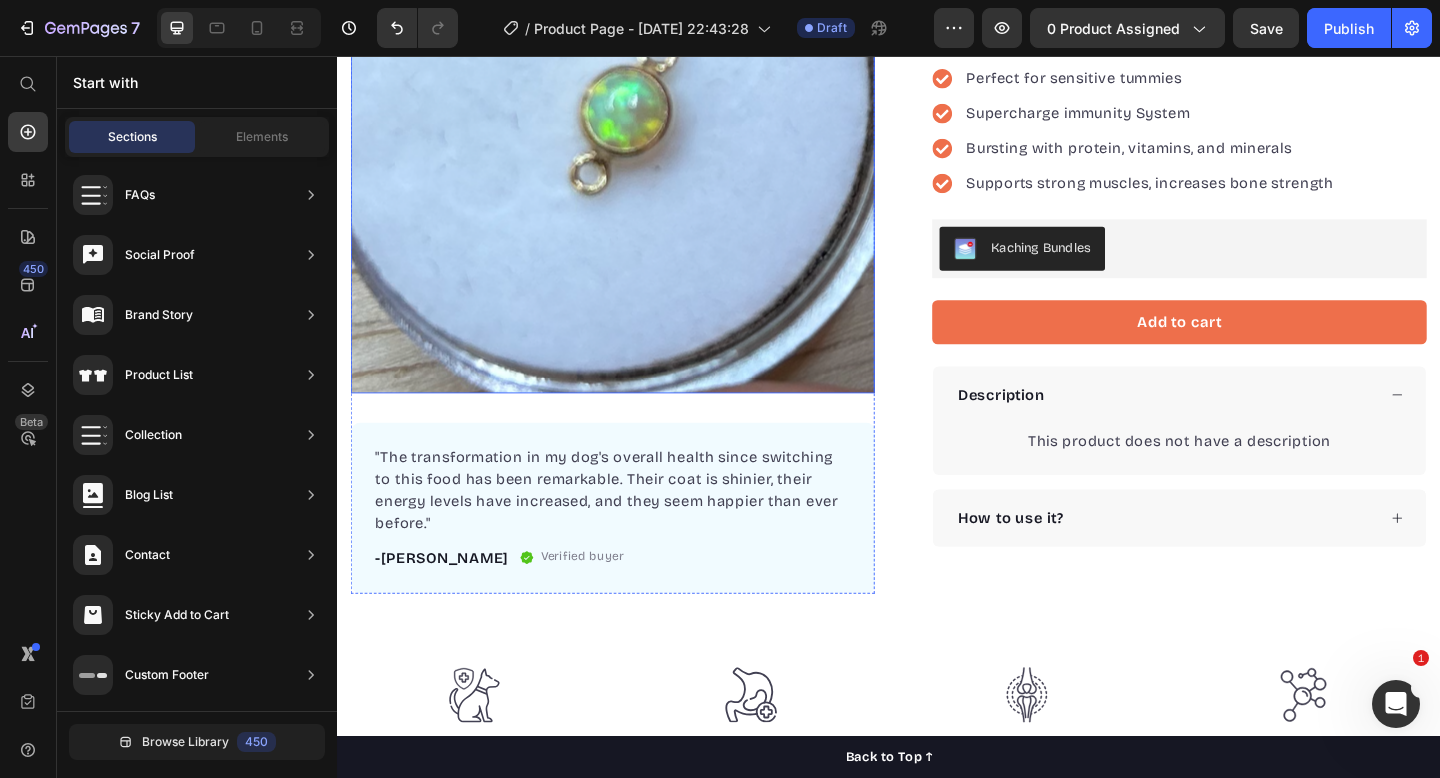 click at bounding box center [637, 138] 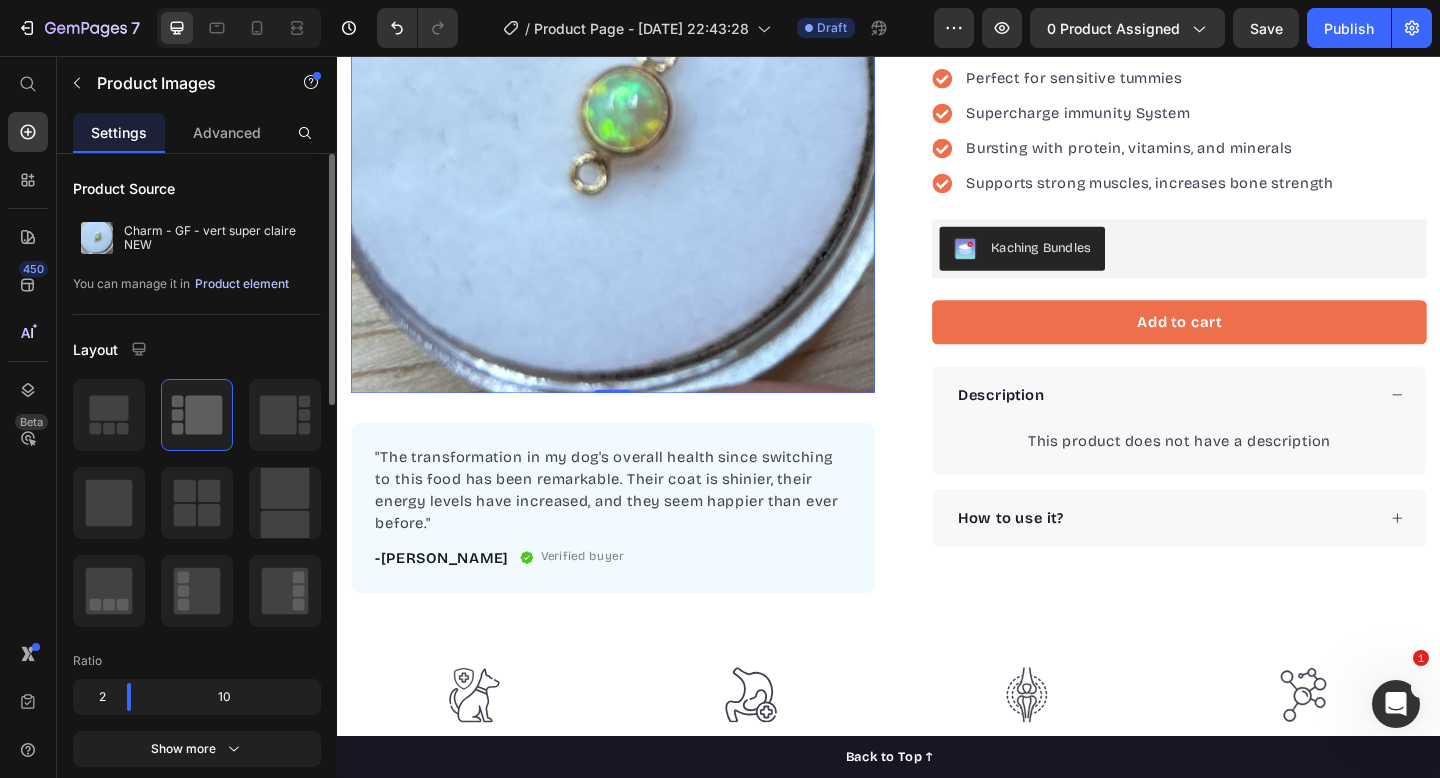 click on "Product element" at bounding box center (242, 284) 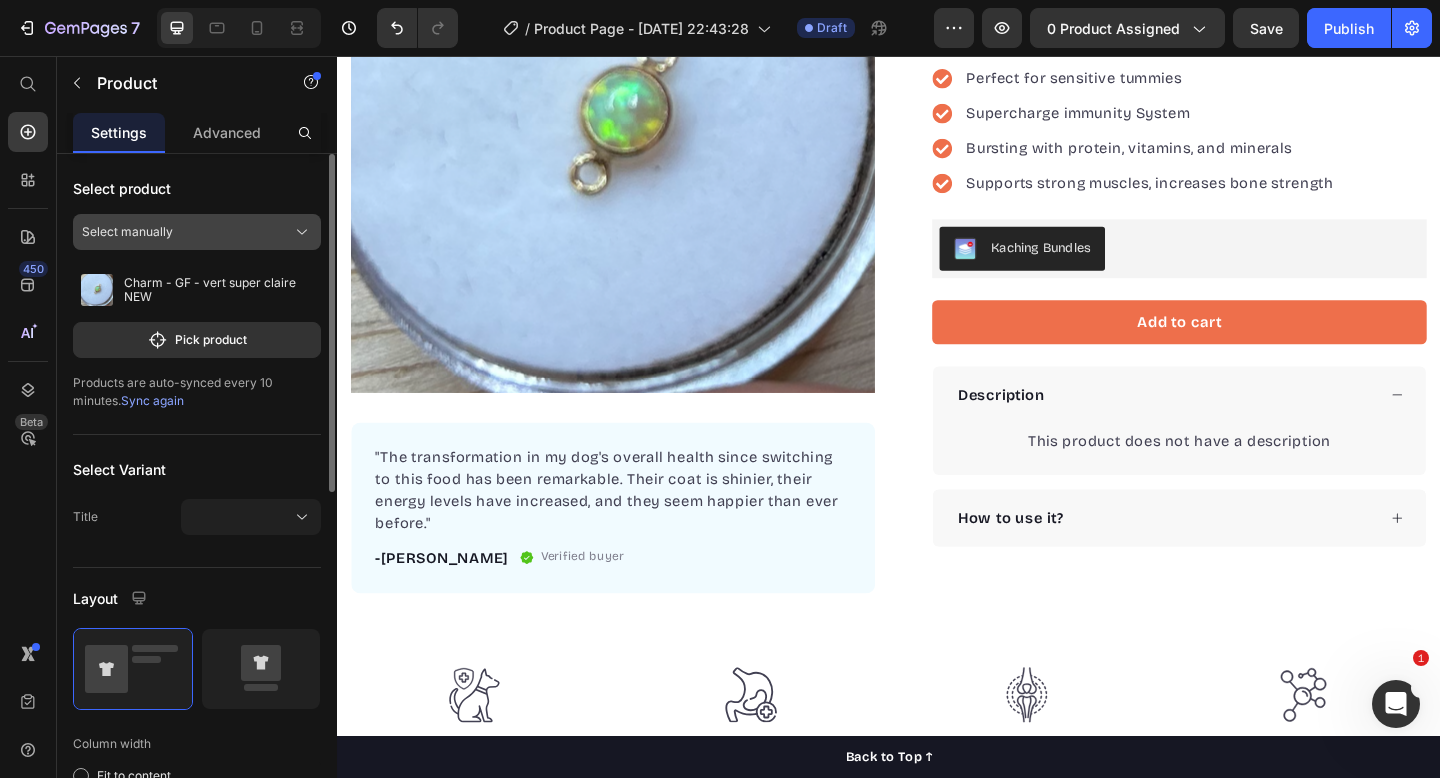 click on "Select manually" 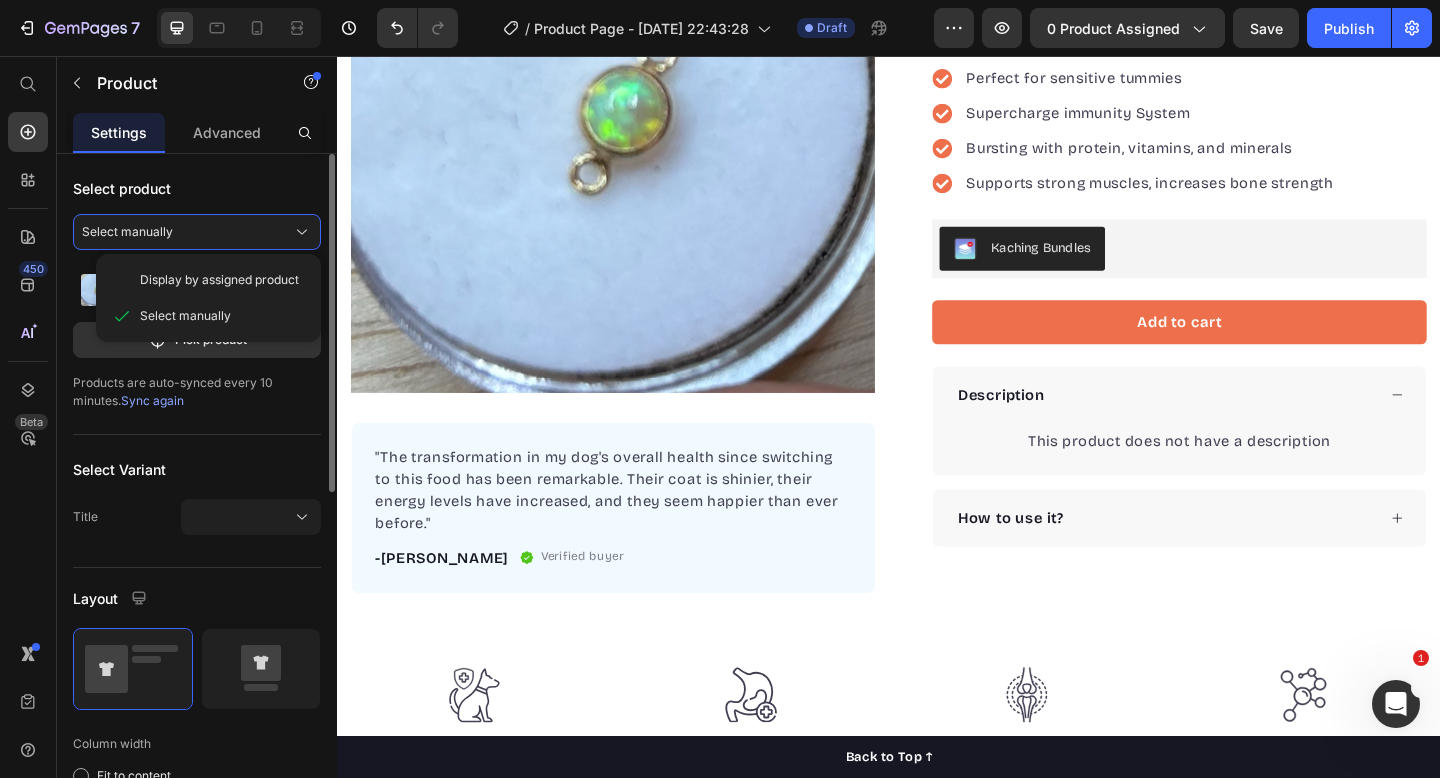 click on "Select product Select manually Display by assigned product Select manually Charm - GF - vert super claire NEW Pick product  Products are auto-synced every 10 minutes.  Sync again" 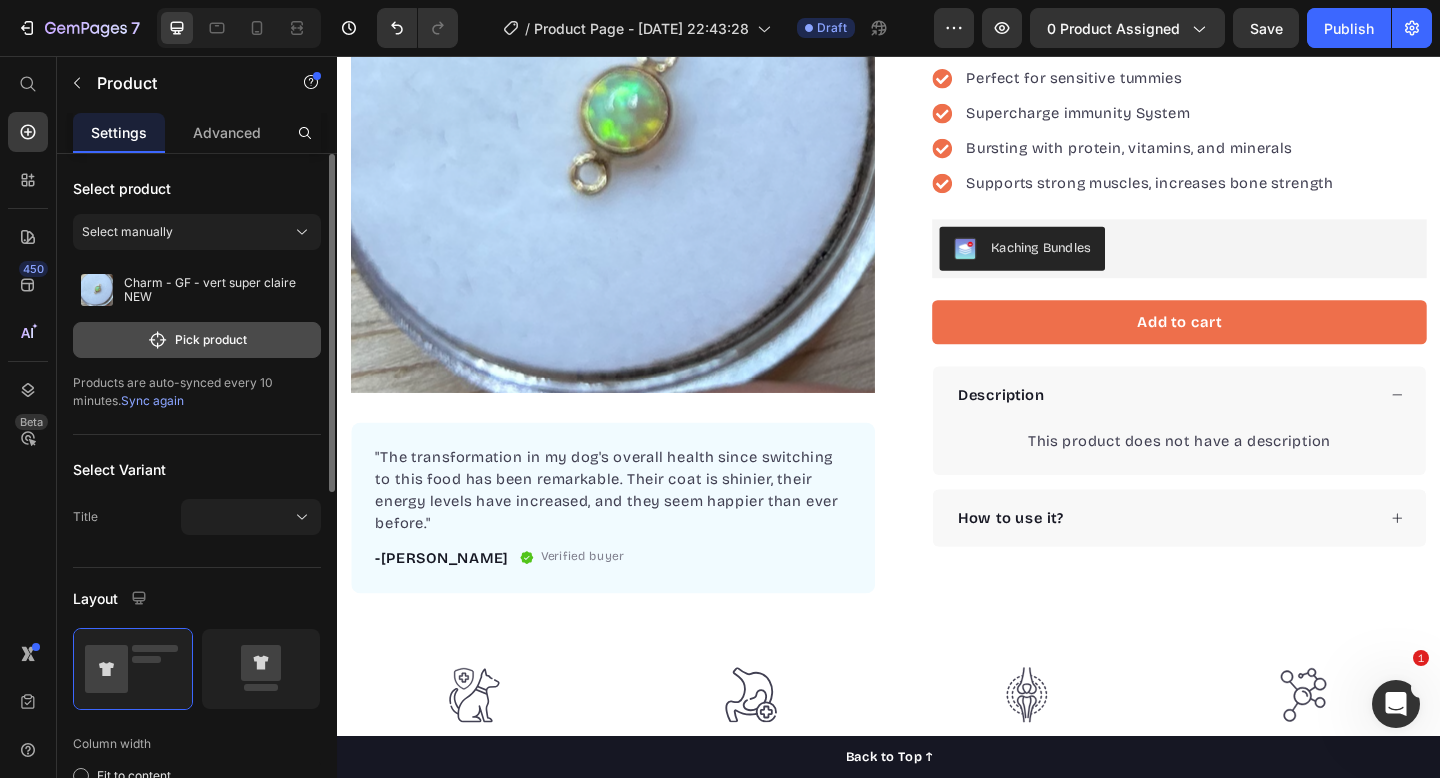 click on "Pick product" at bounding box center (197, 340) 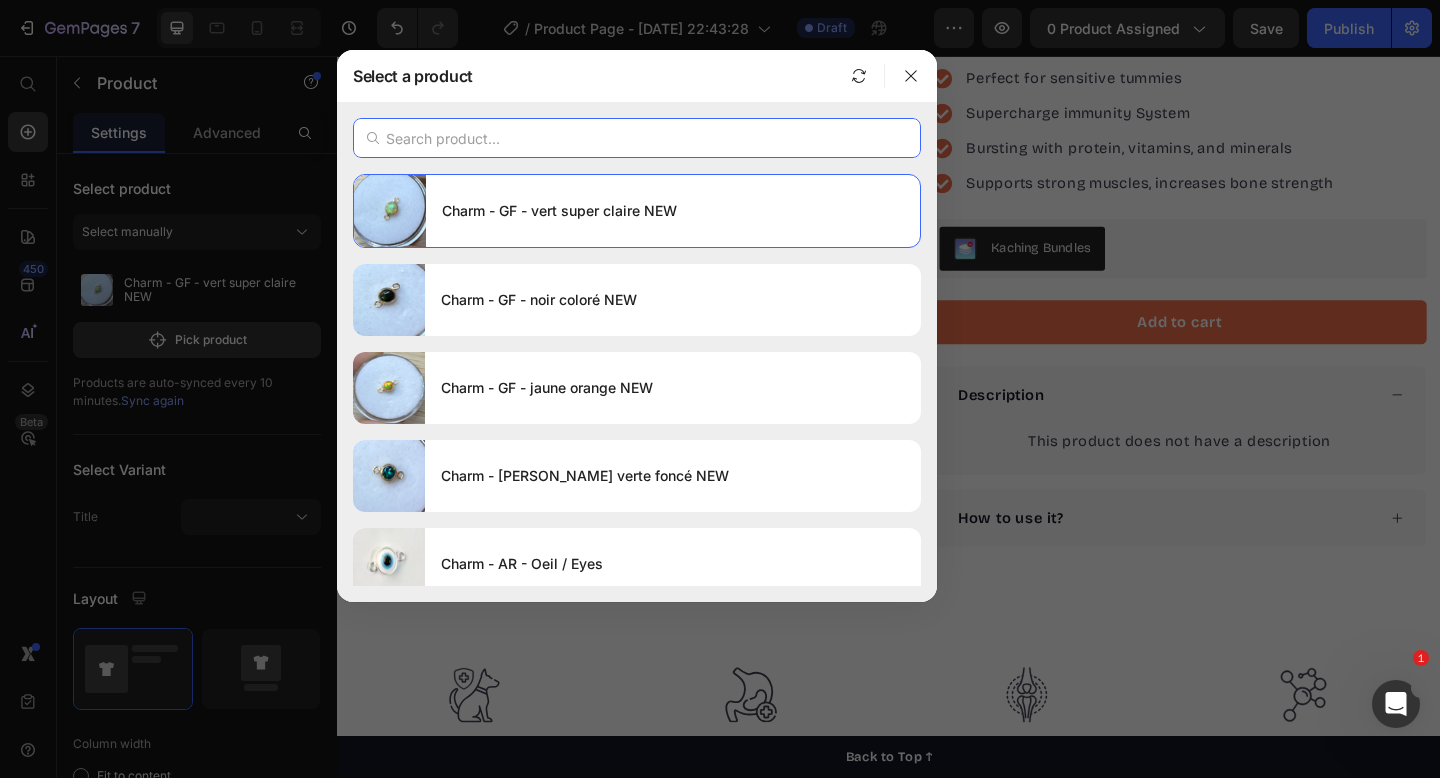 click at bounding box center (637, 138) 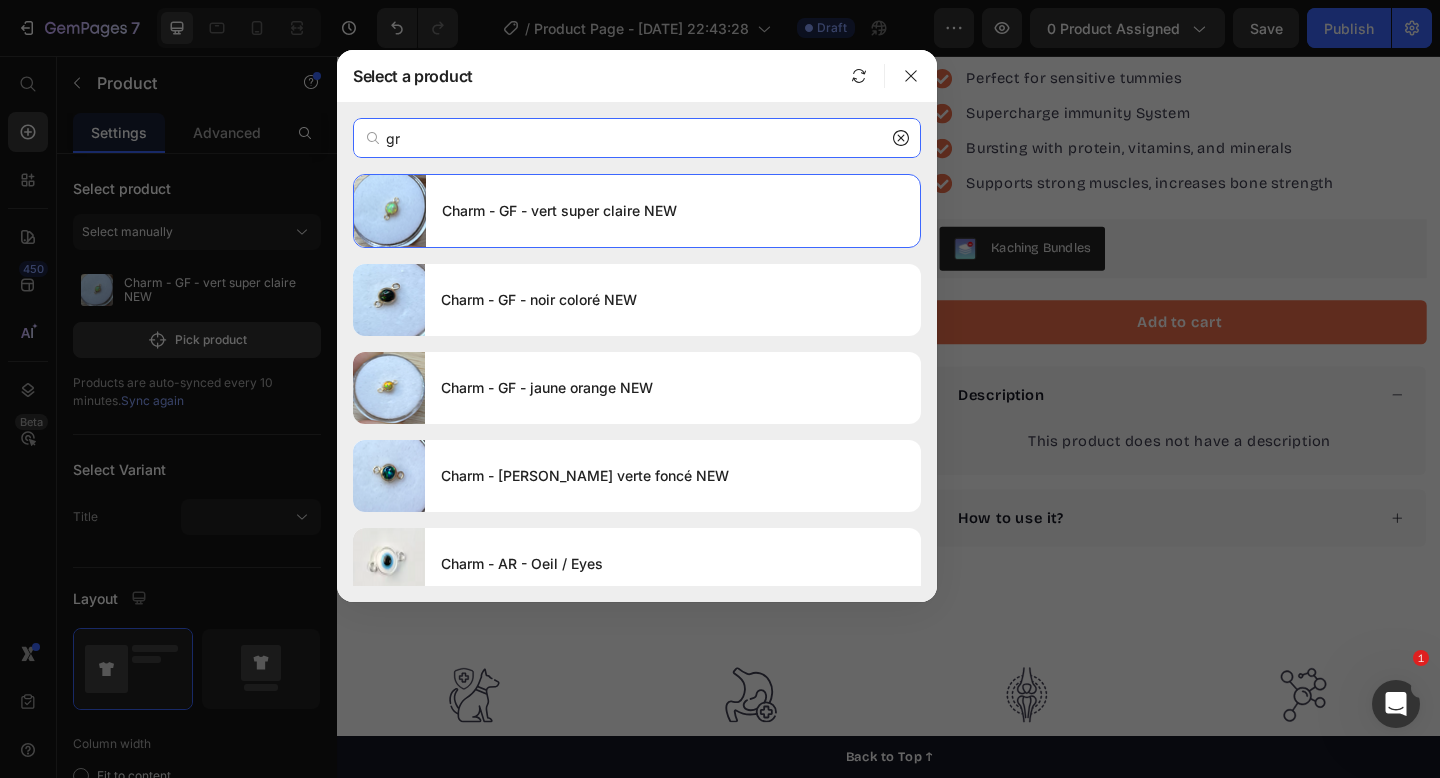 type on "g" 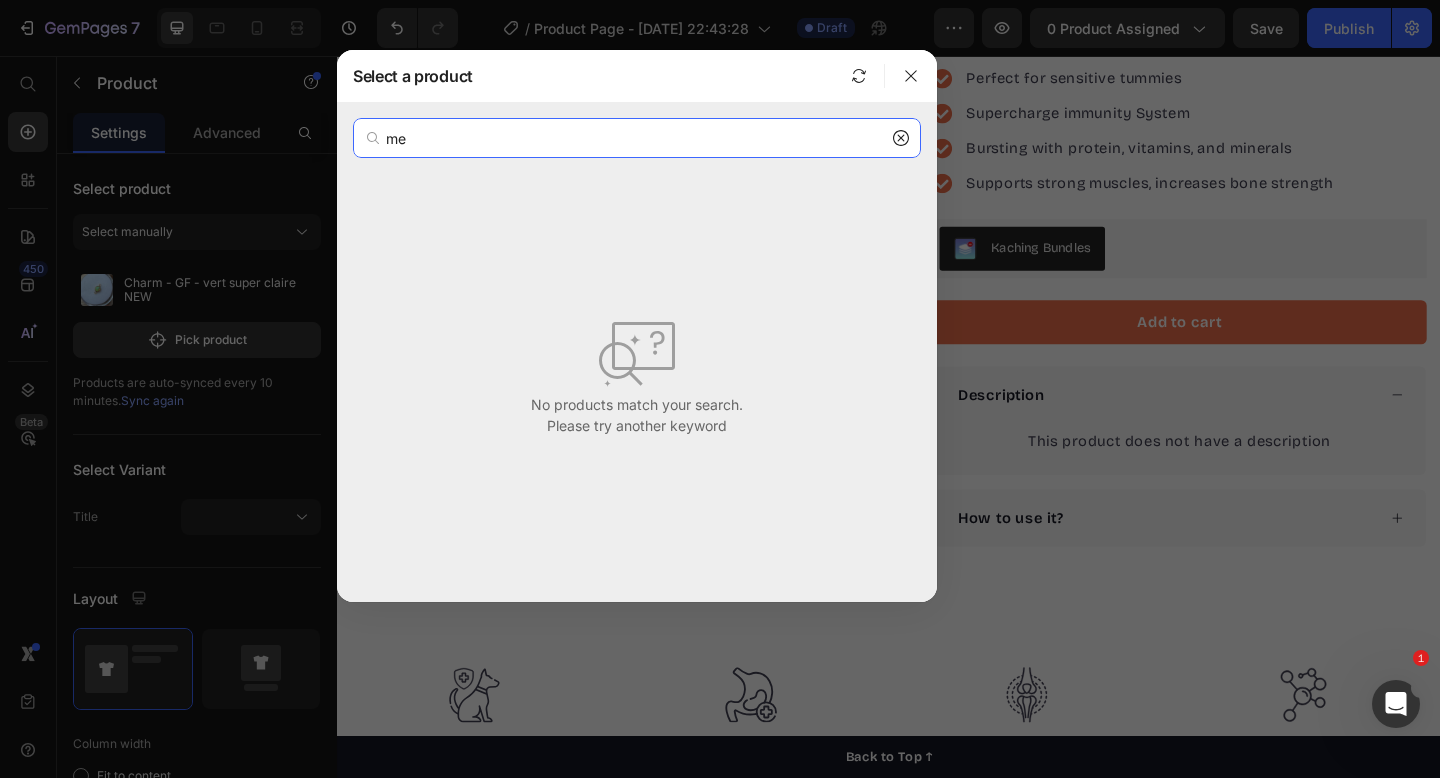 type on "m" 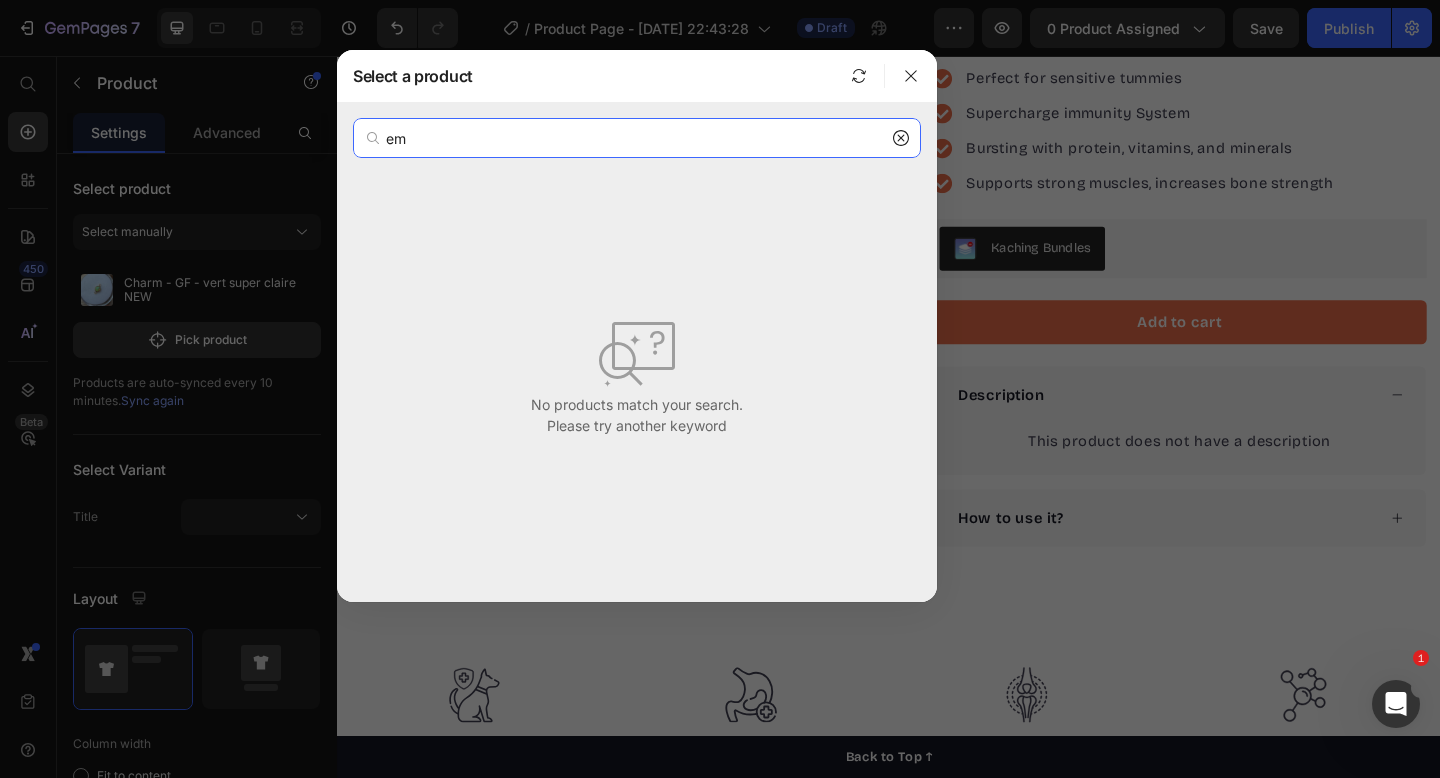 type on "e" 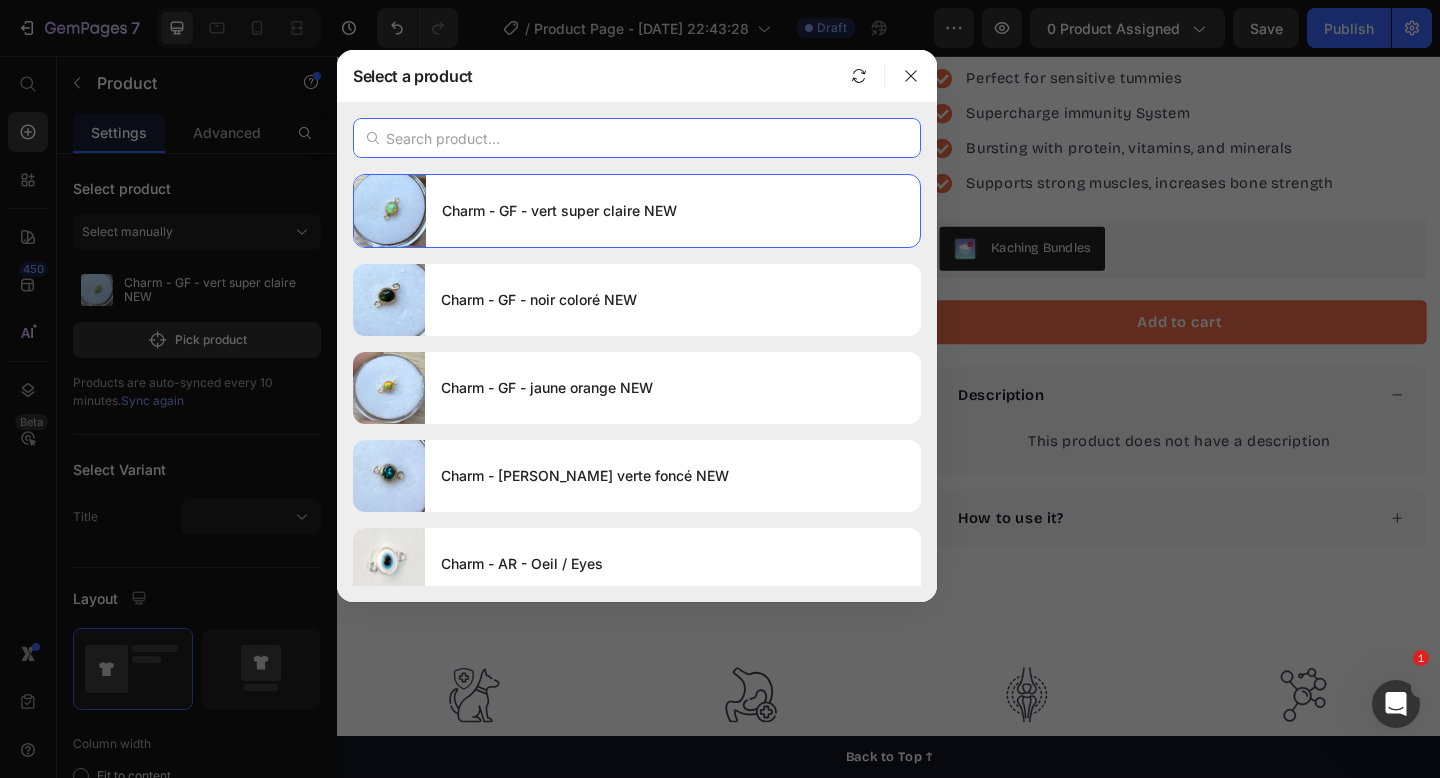 type 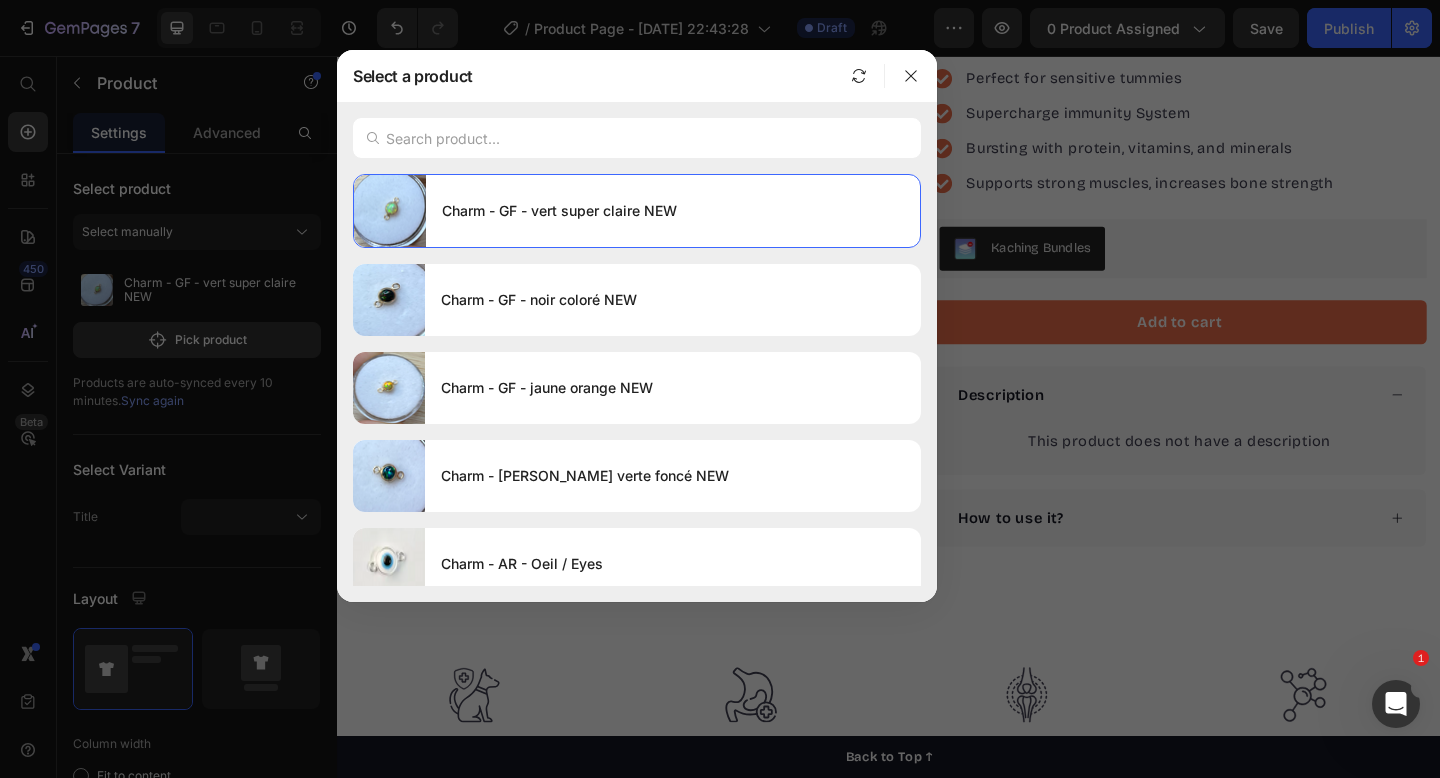 click at bounding box center [720, 389] 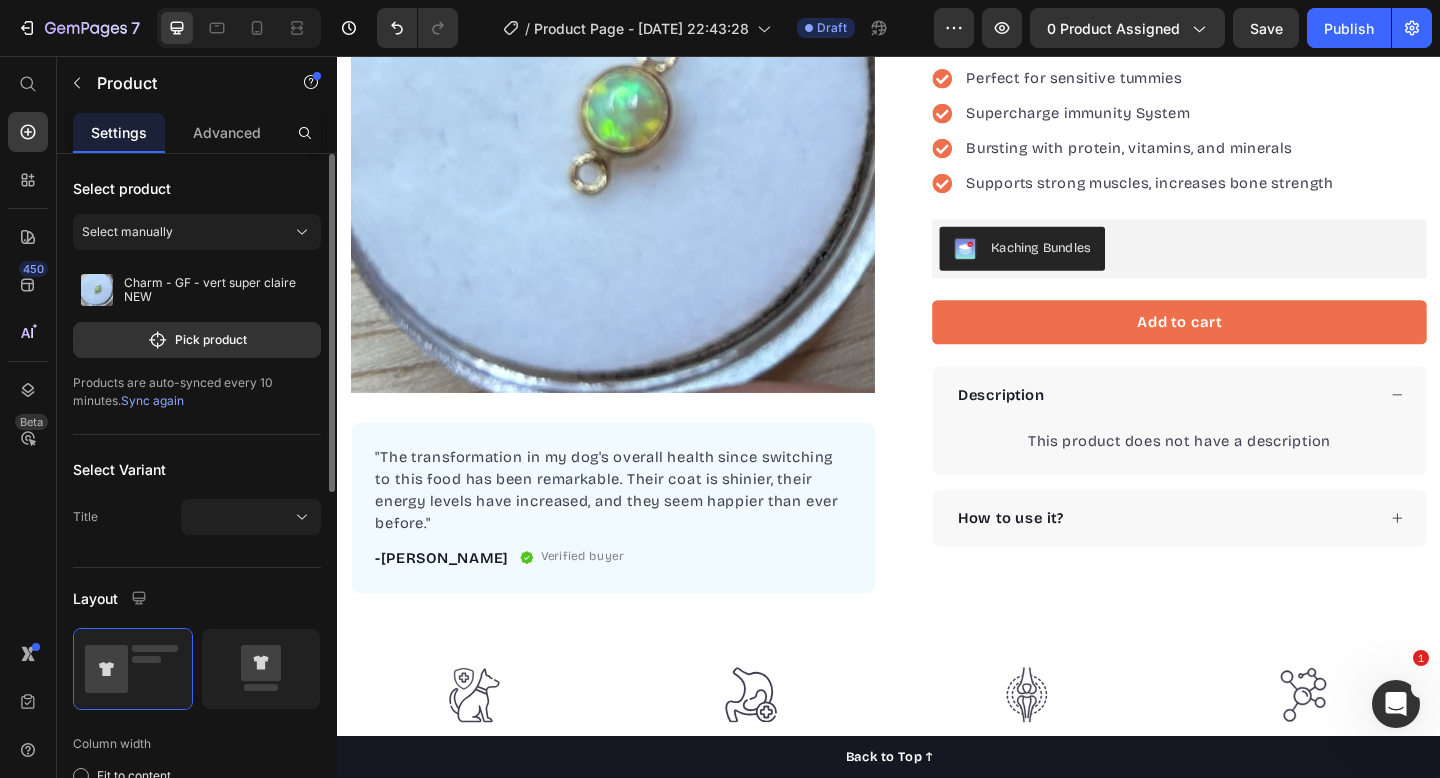 click on "Sync again" at bounding box center (152, 400) 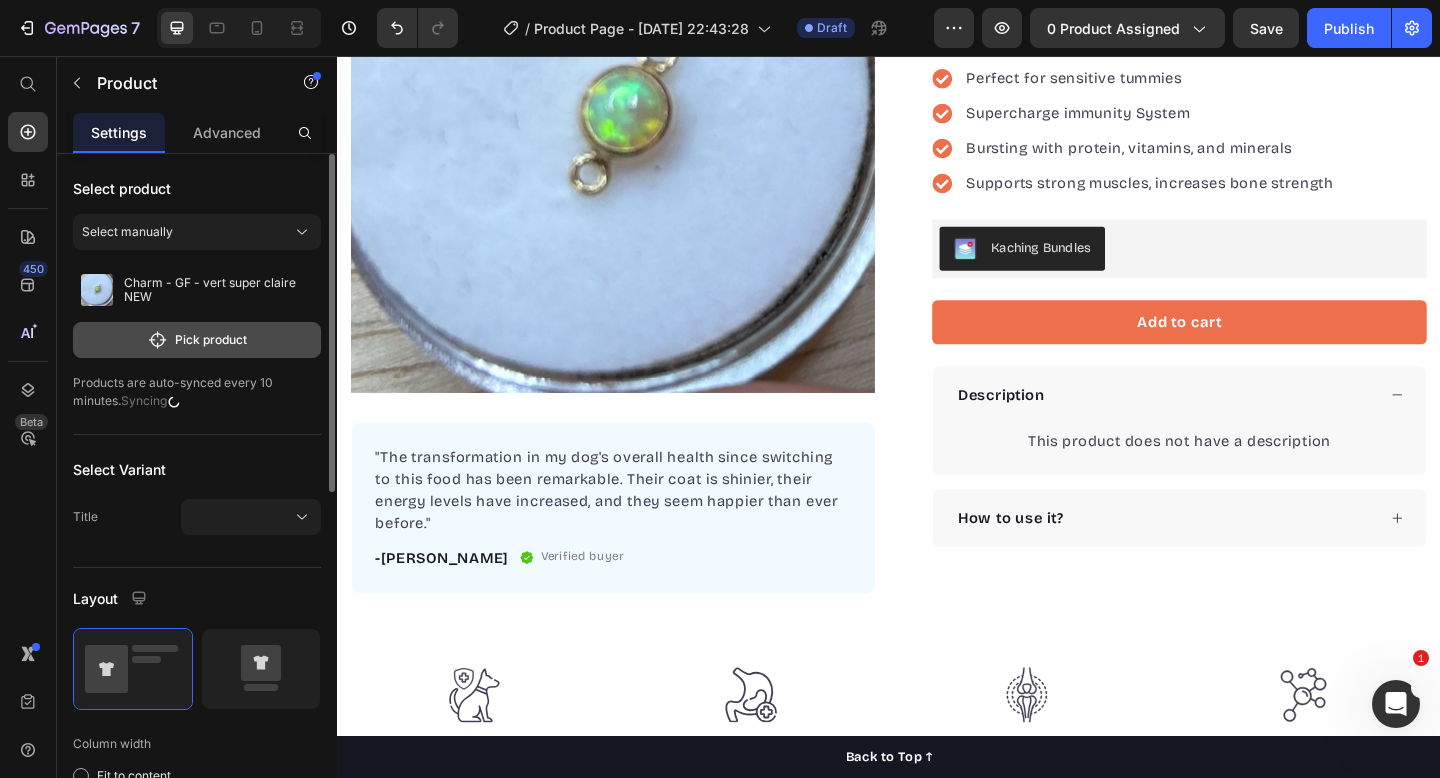 click on "Pick product" at bounding box center (197, 340) 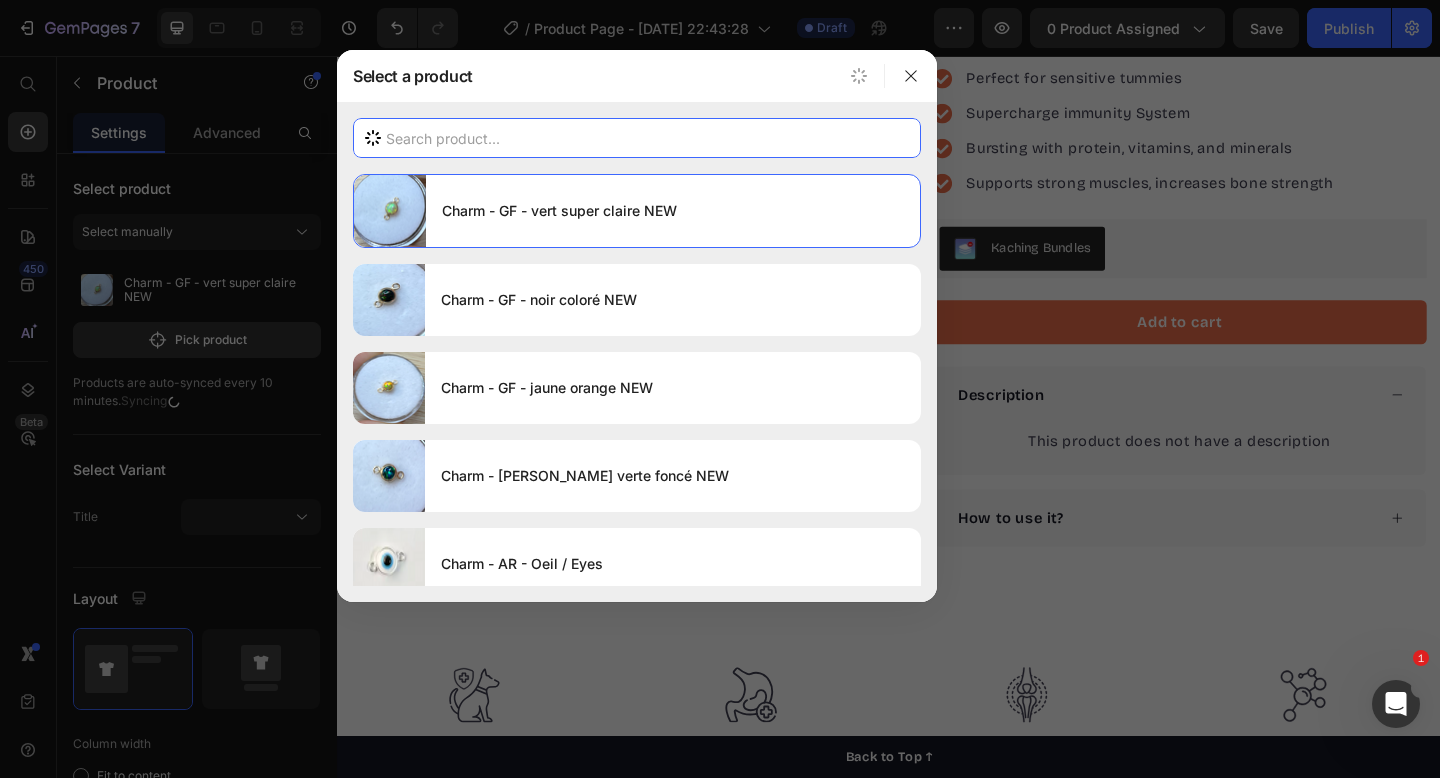 click at bounding box center (637, 138) 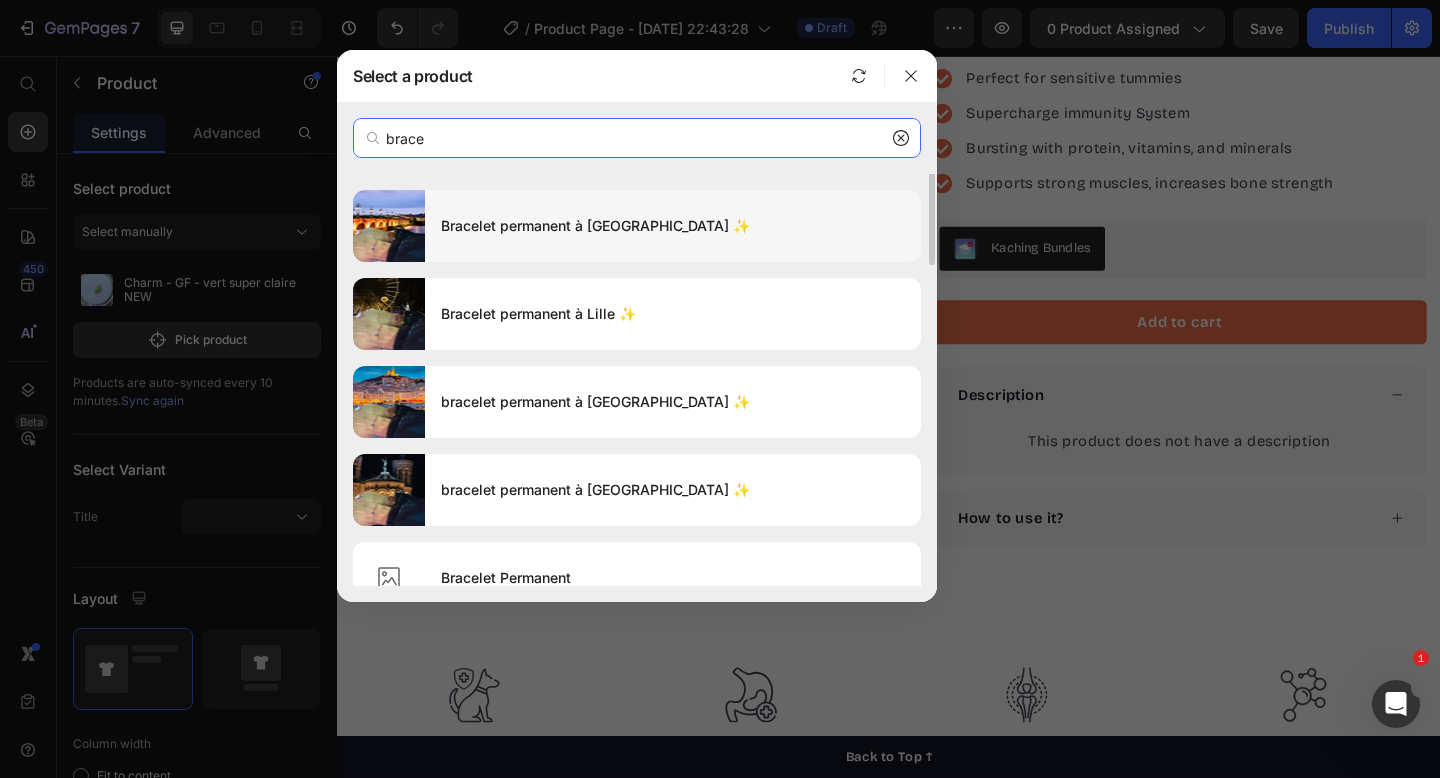 scroll, scrollTop: 0, scrollLeft: 0, axis: both 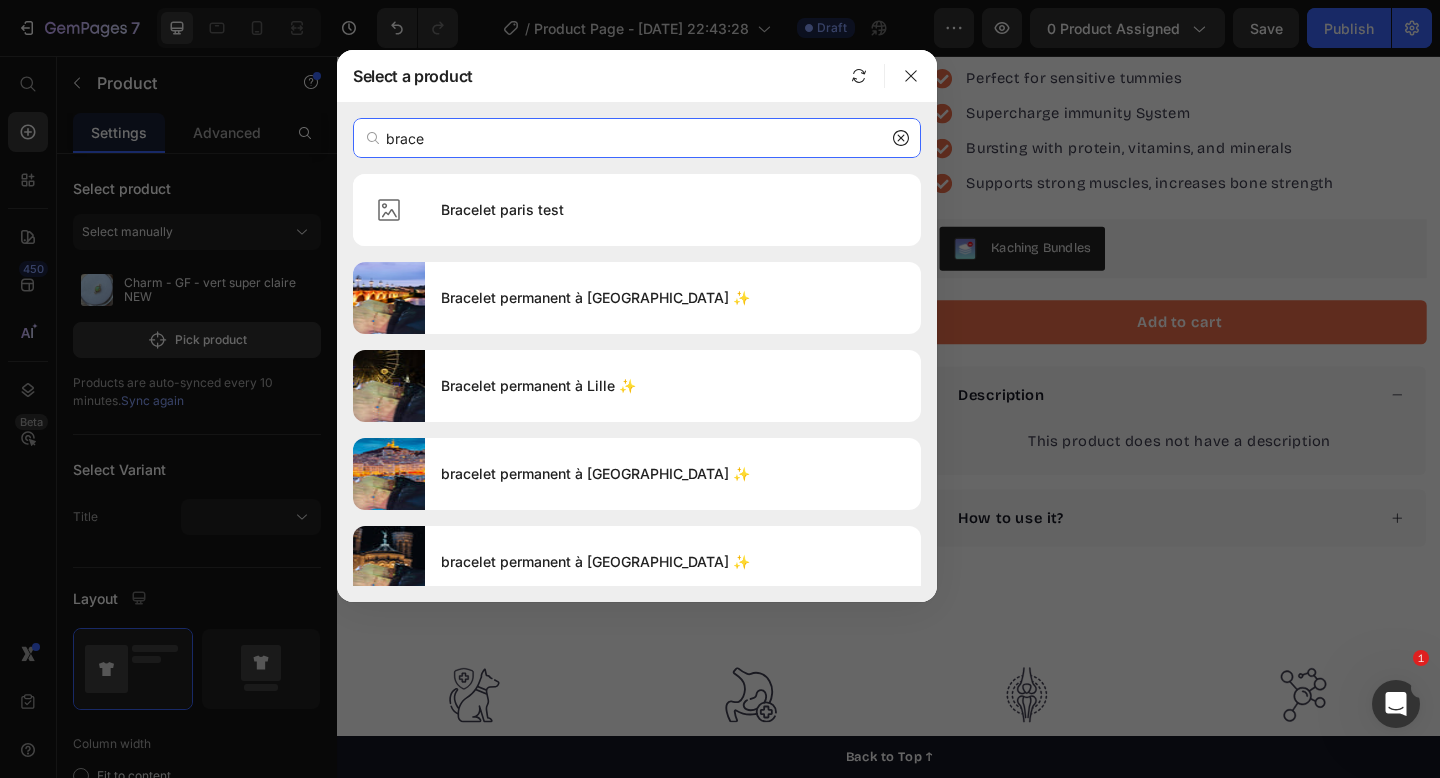 click on "brace" at bounding box center (637, 138) 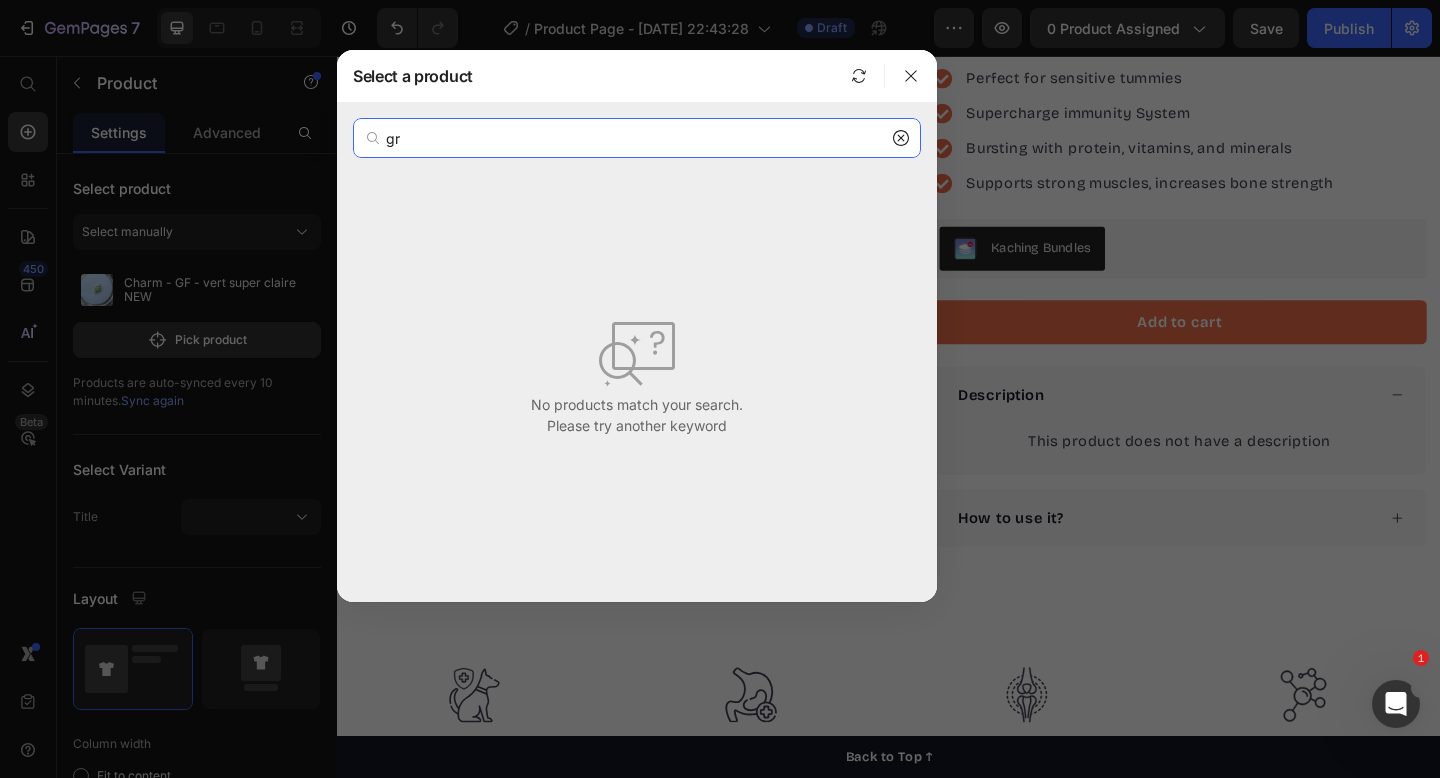 type on "g" 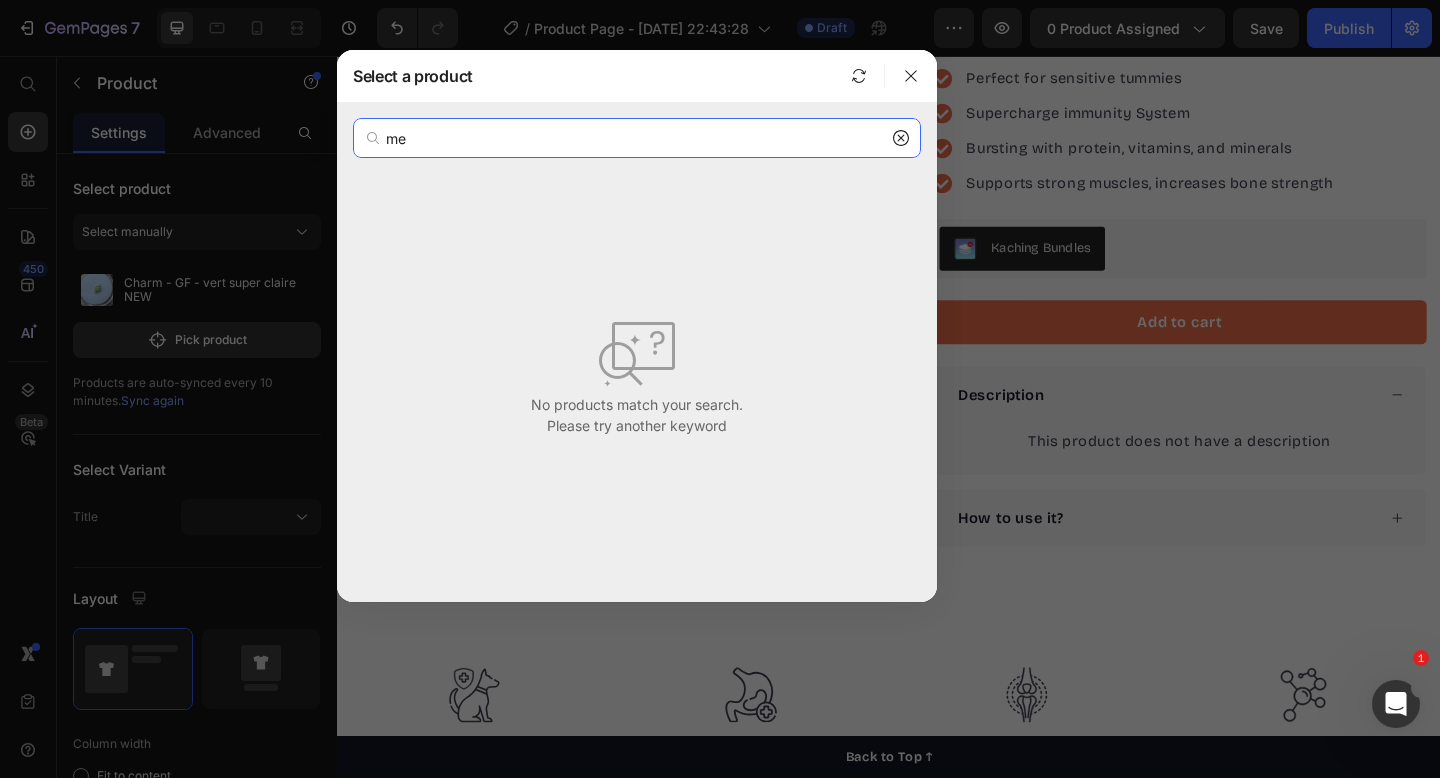 type on "m" 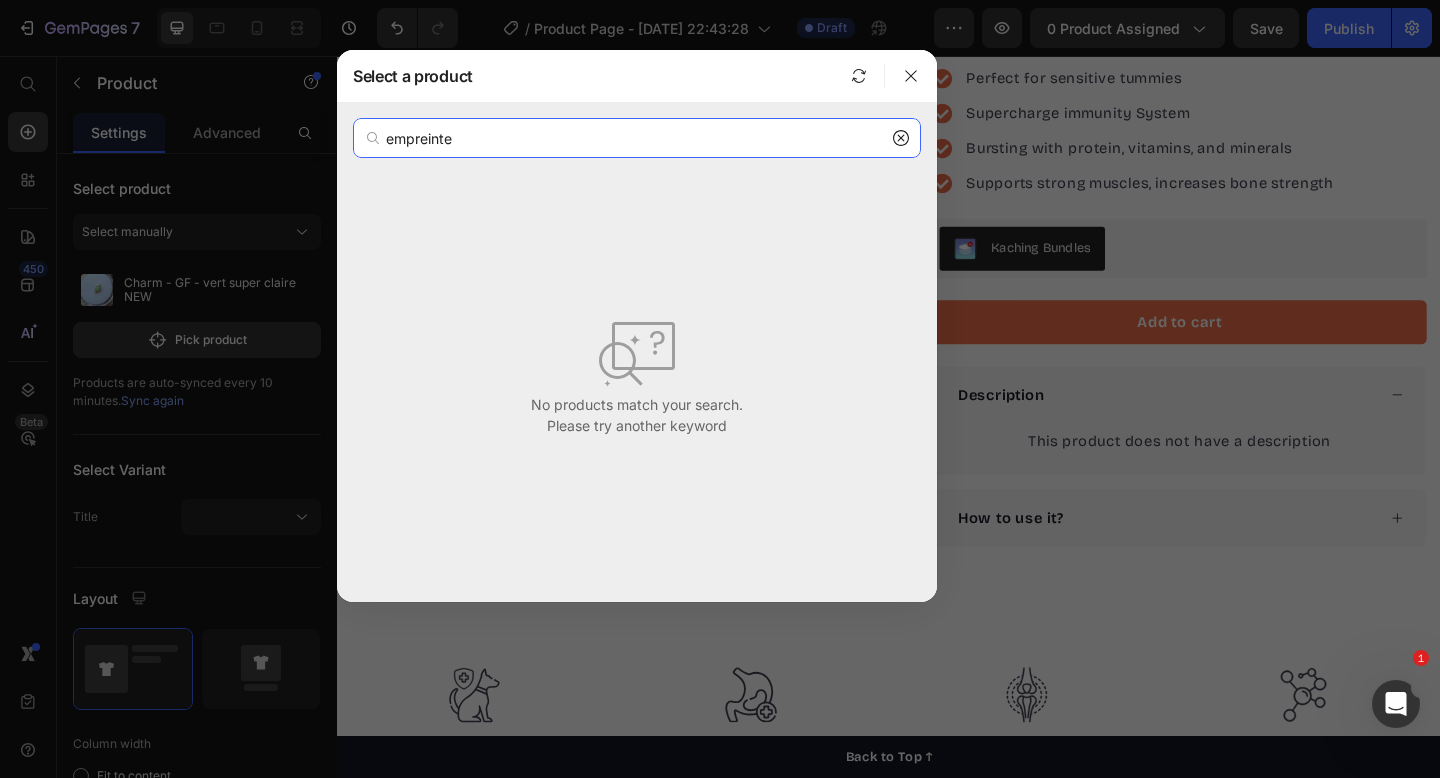 type on "empreinte" 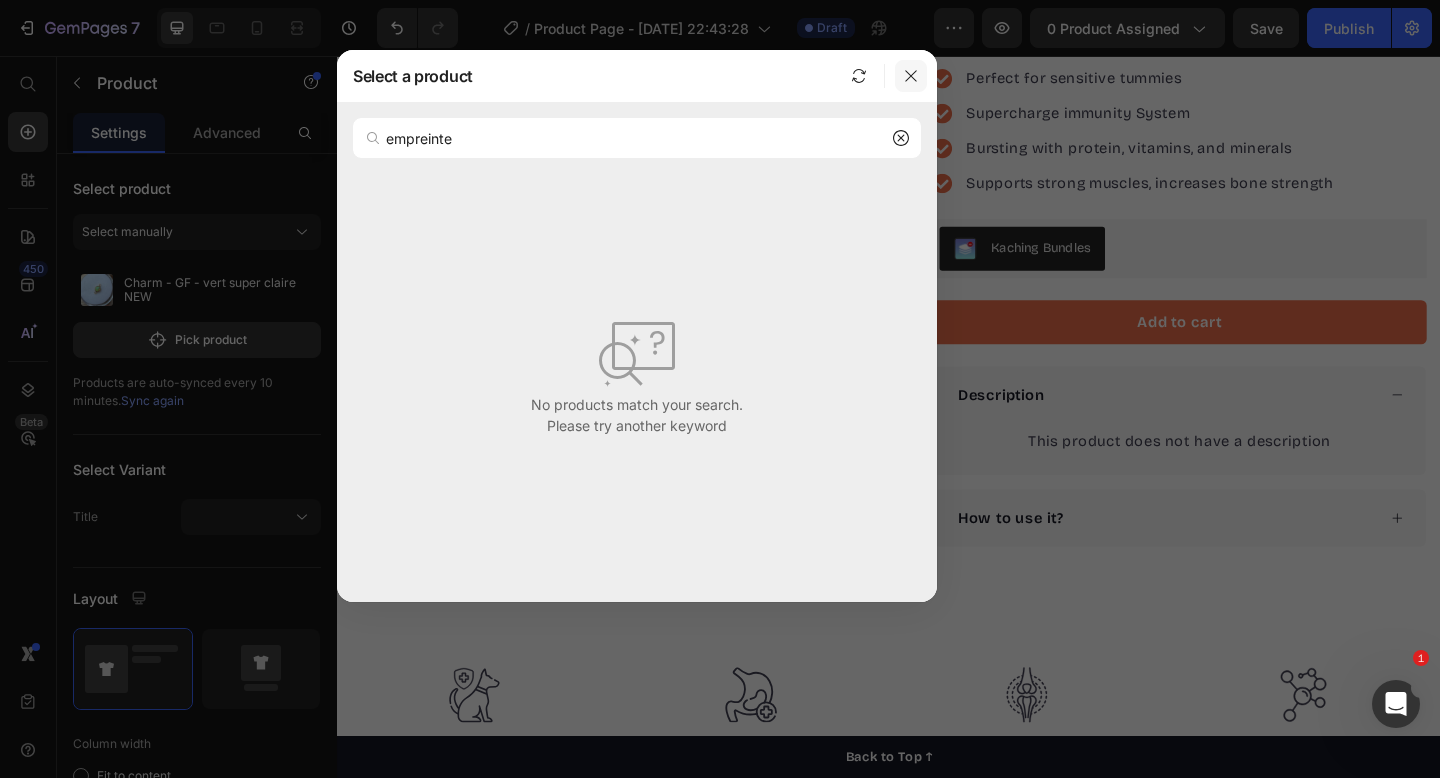 click at bounding box center [911, 76] 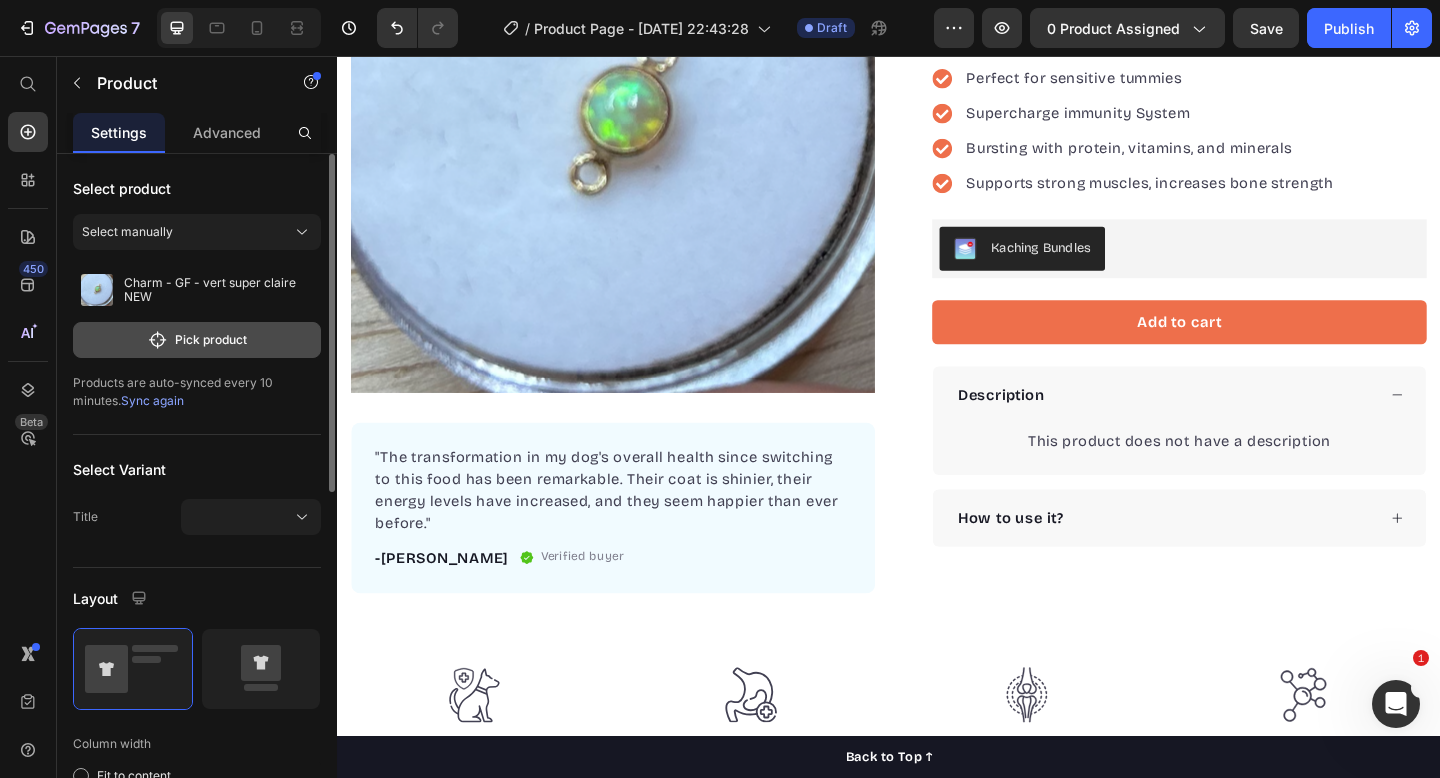 click on "Pick product" at bounding box center (197, 340) 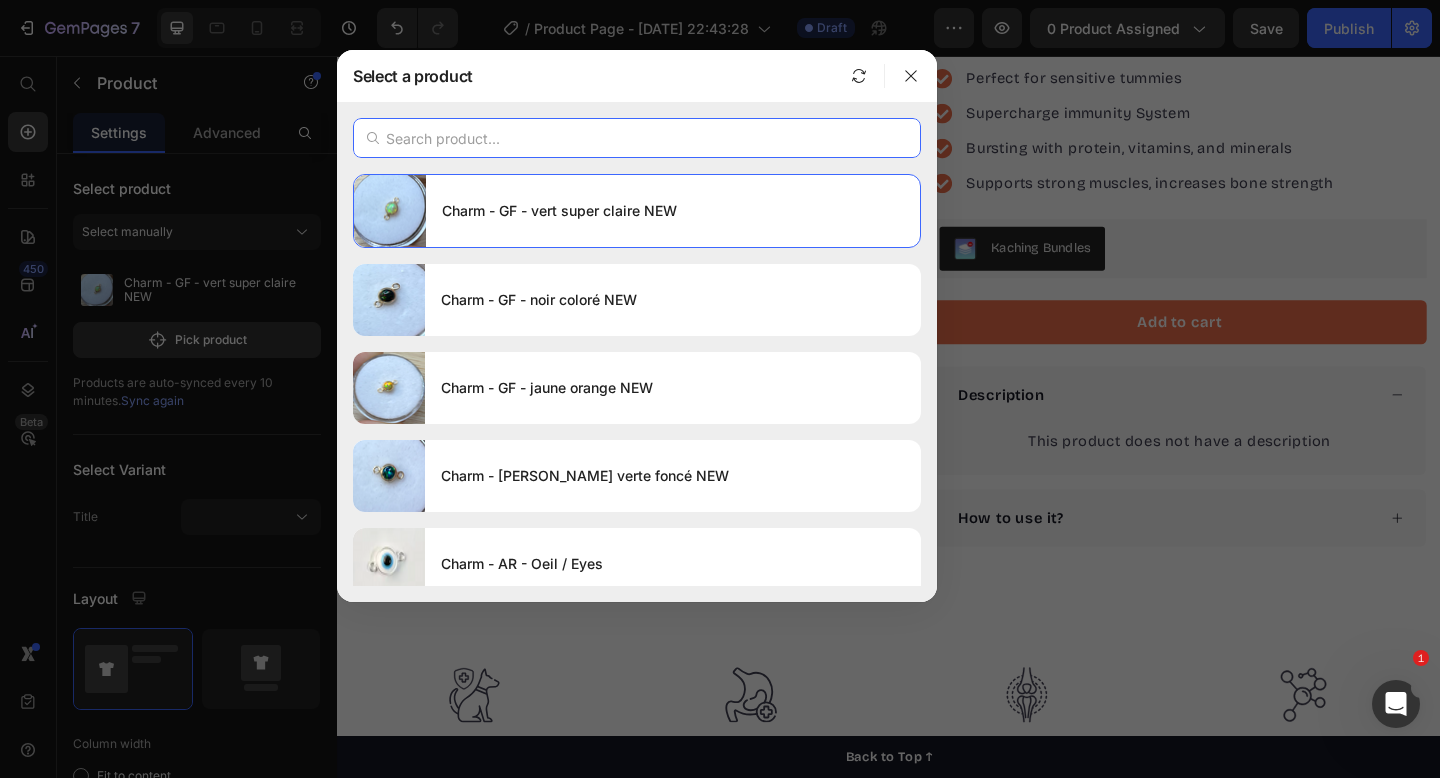 click at bounding box center [637, 138] 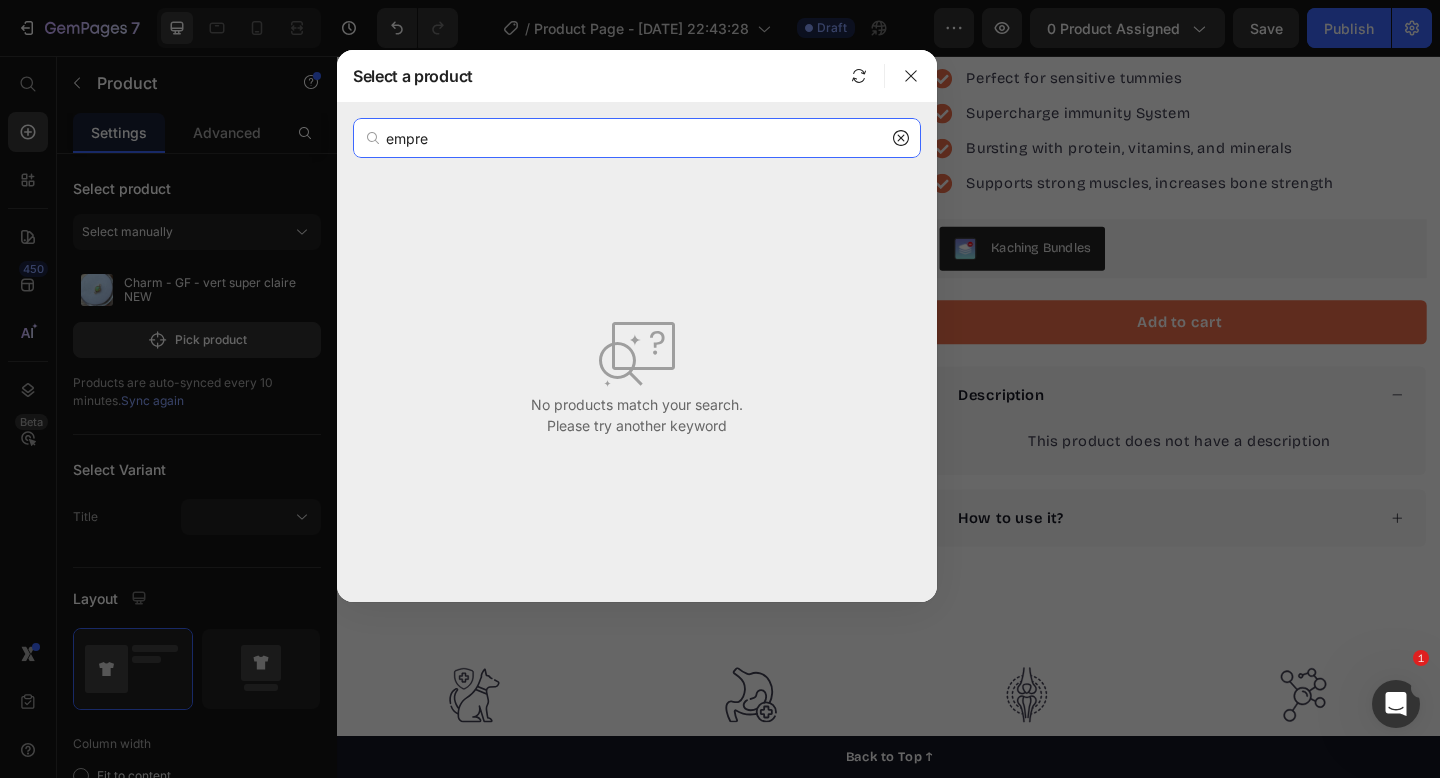 type on "empre" 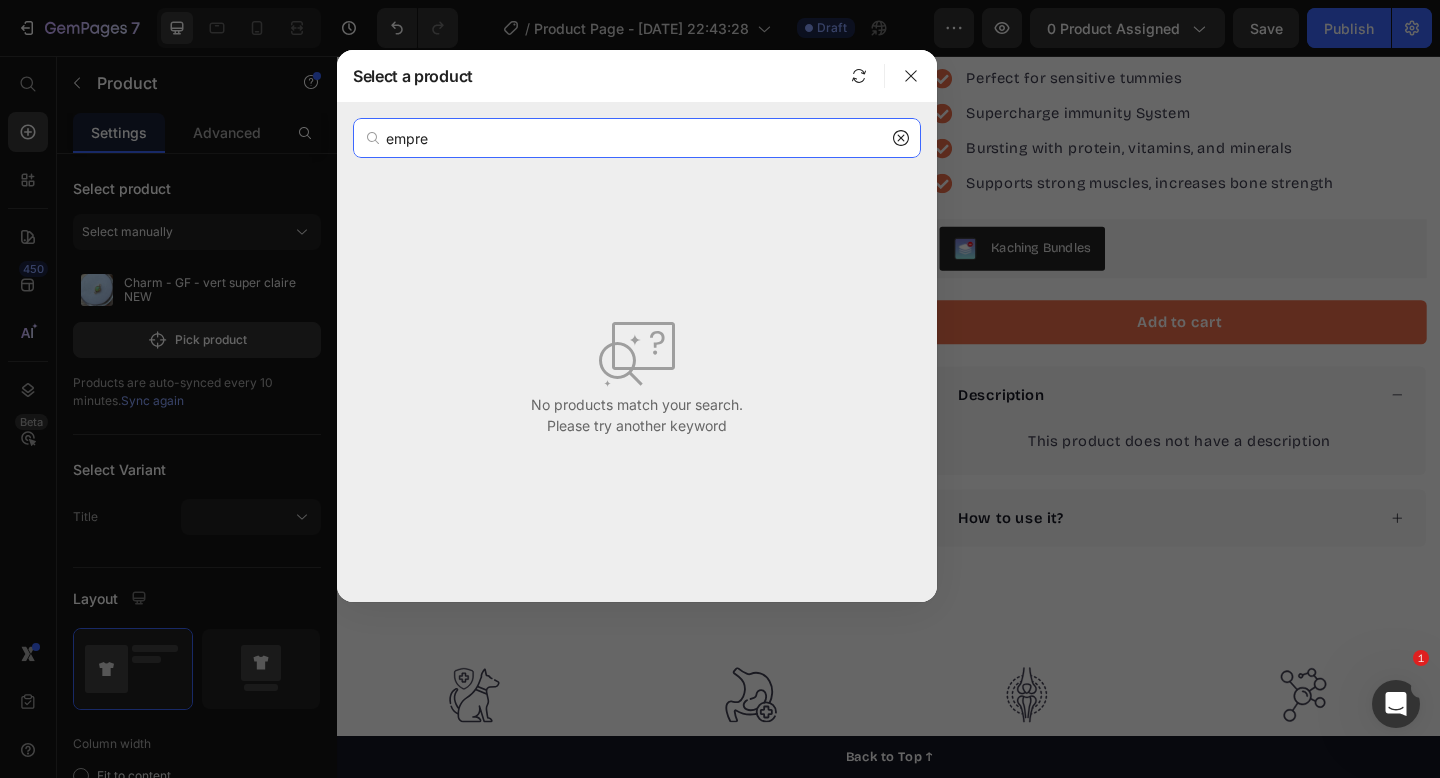 click on "empre" at bounding box center [637, 138] 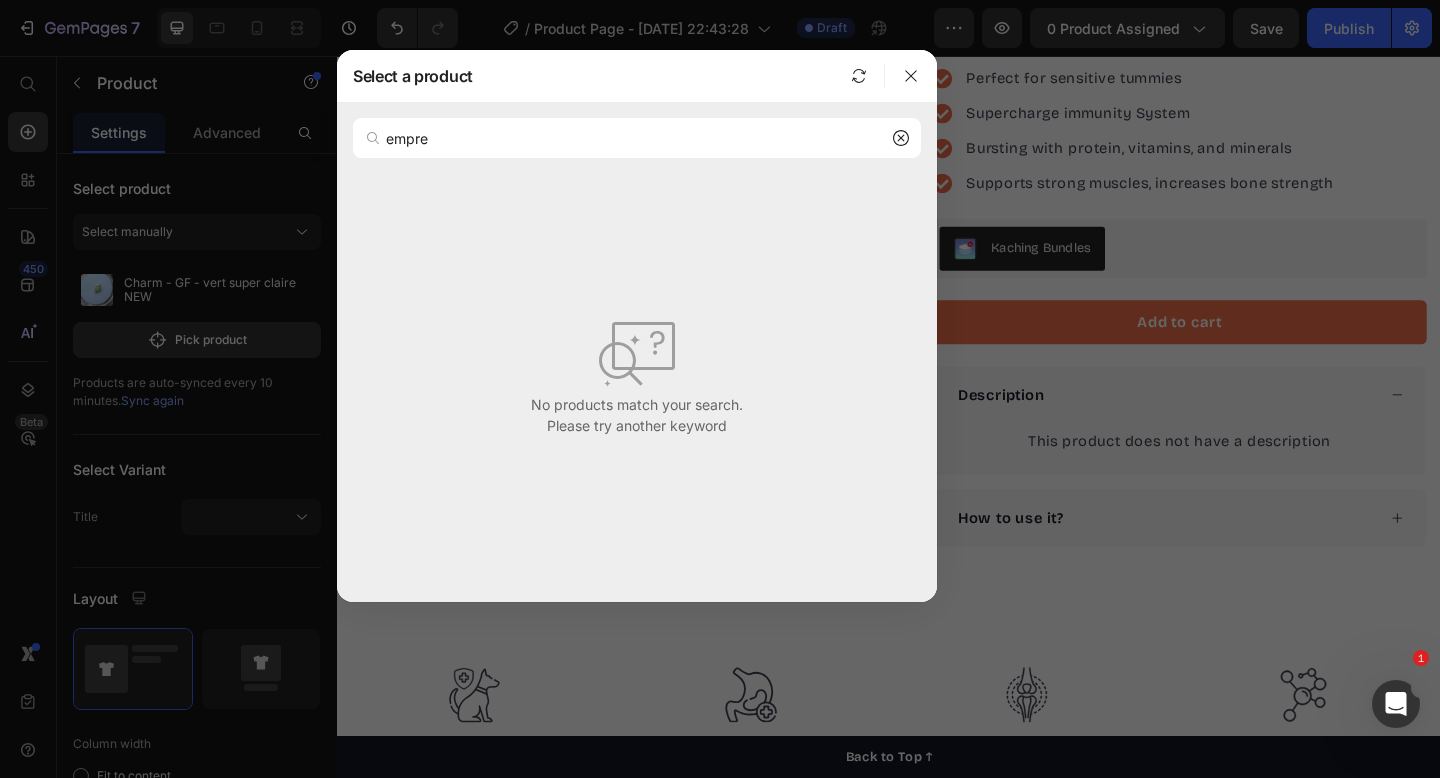 click 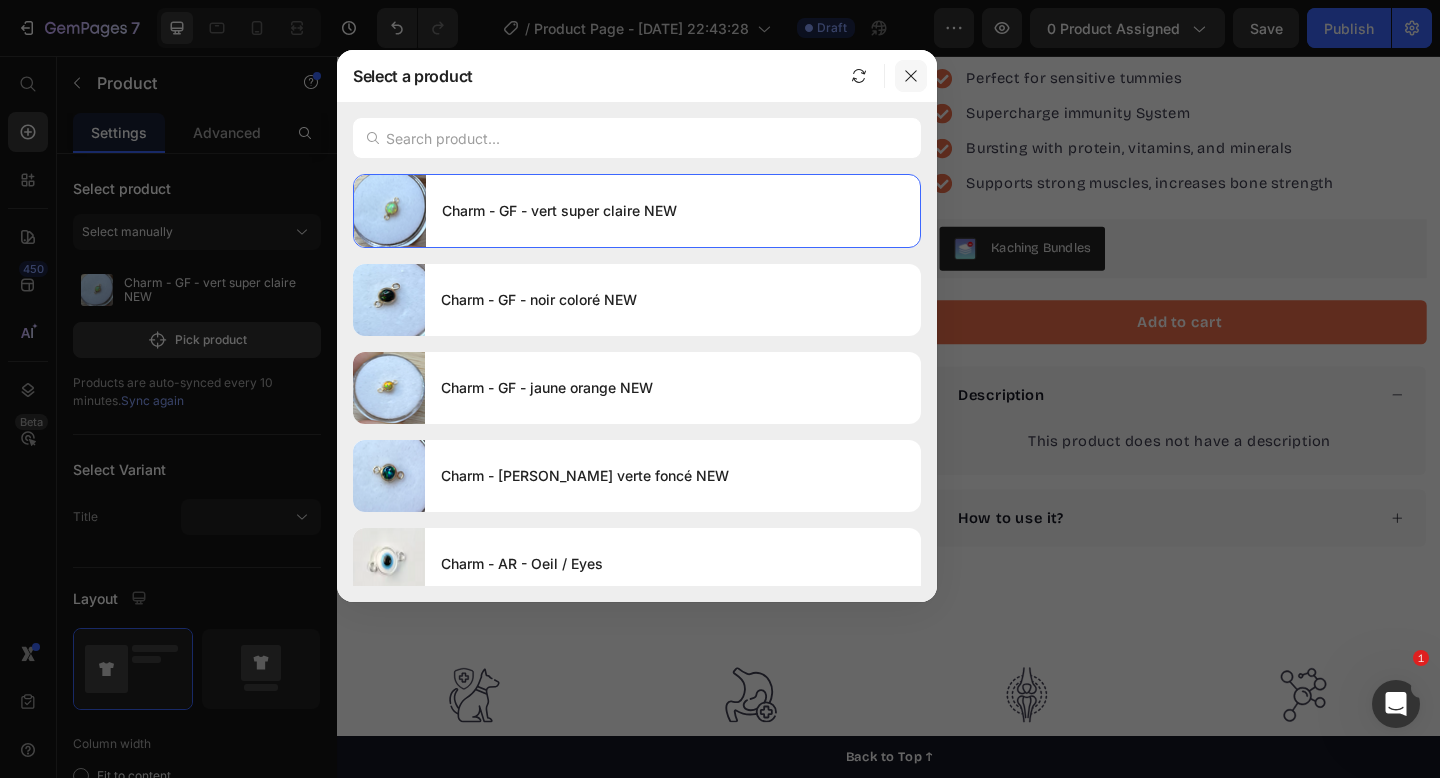 click 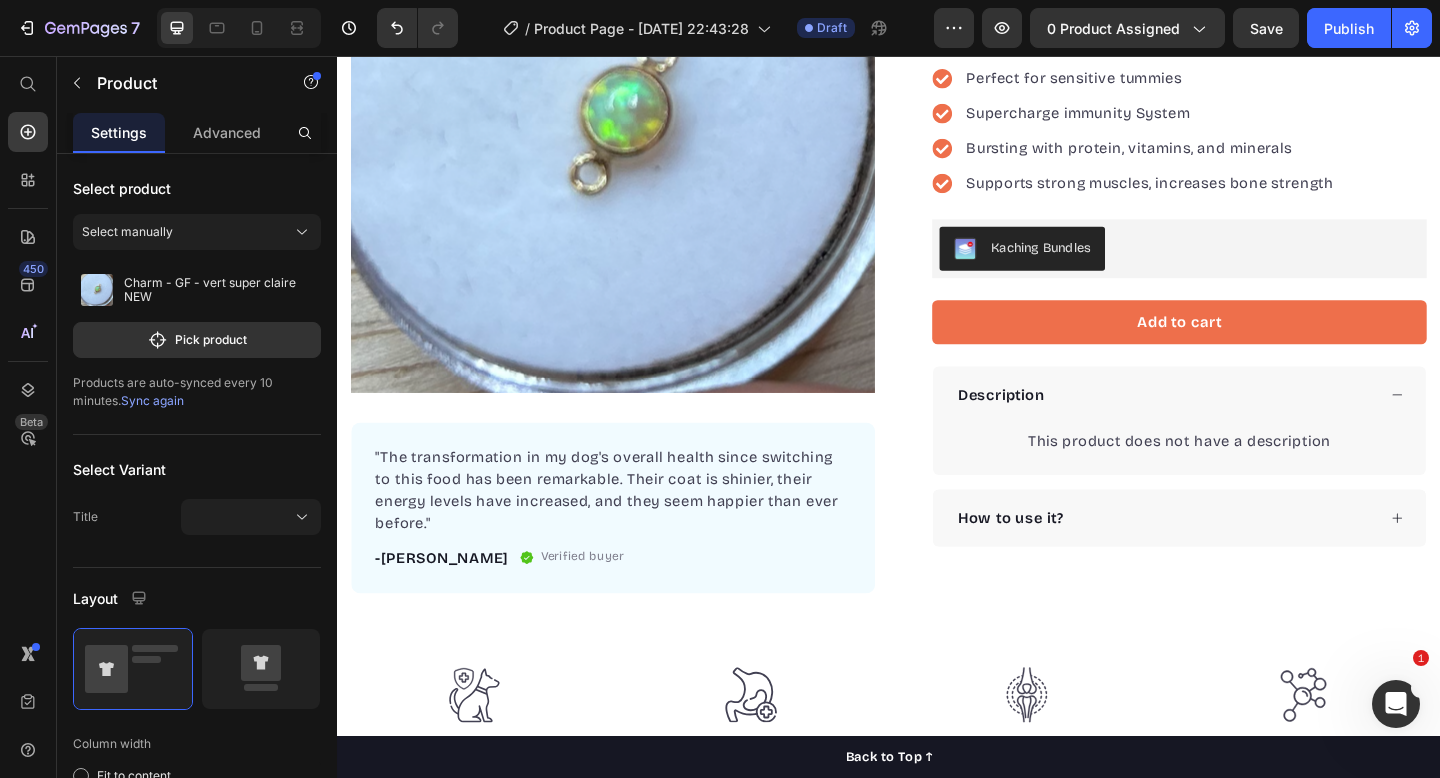 click on "Sync again" at bounding box center (152, 400) 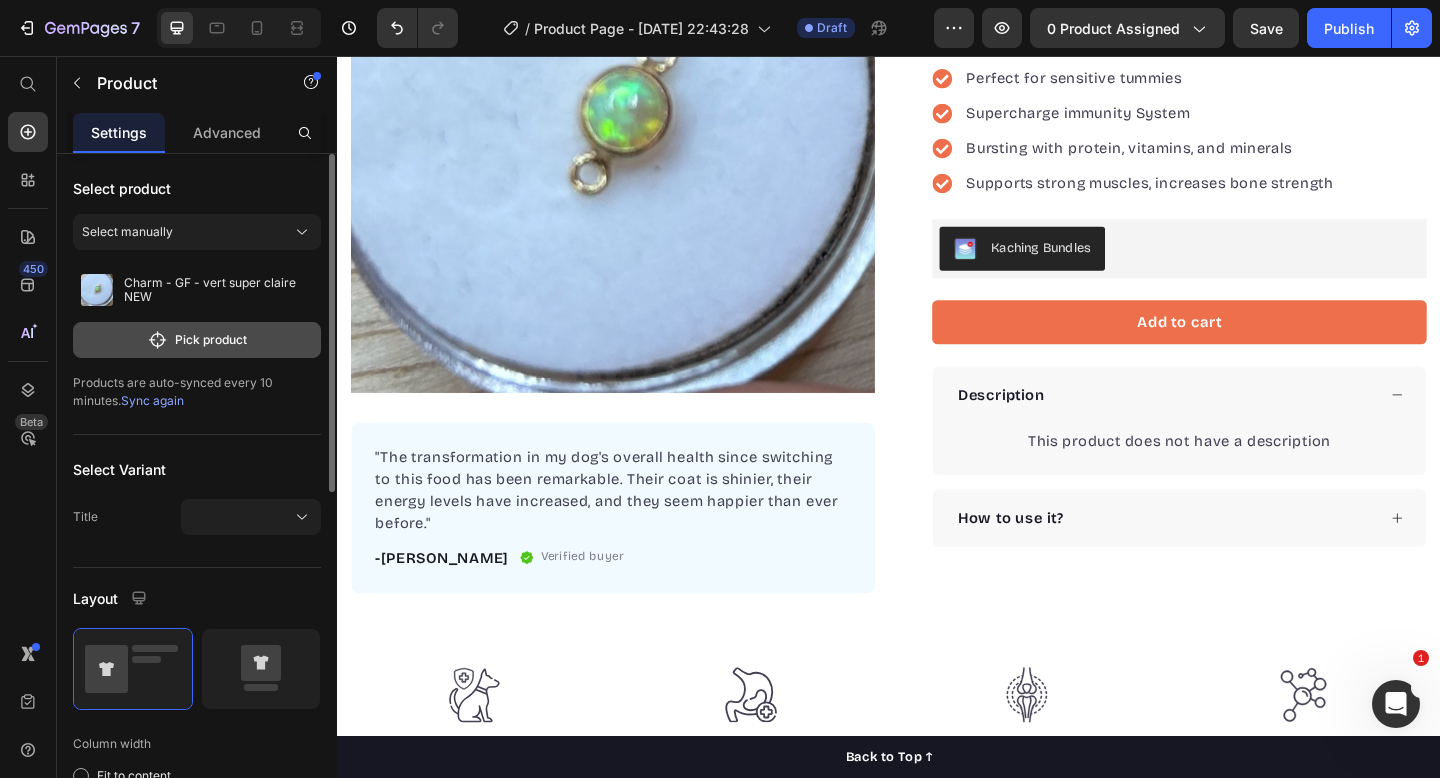 click on "Pick product" at bounding box center [197, 340] 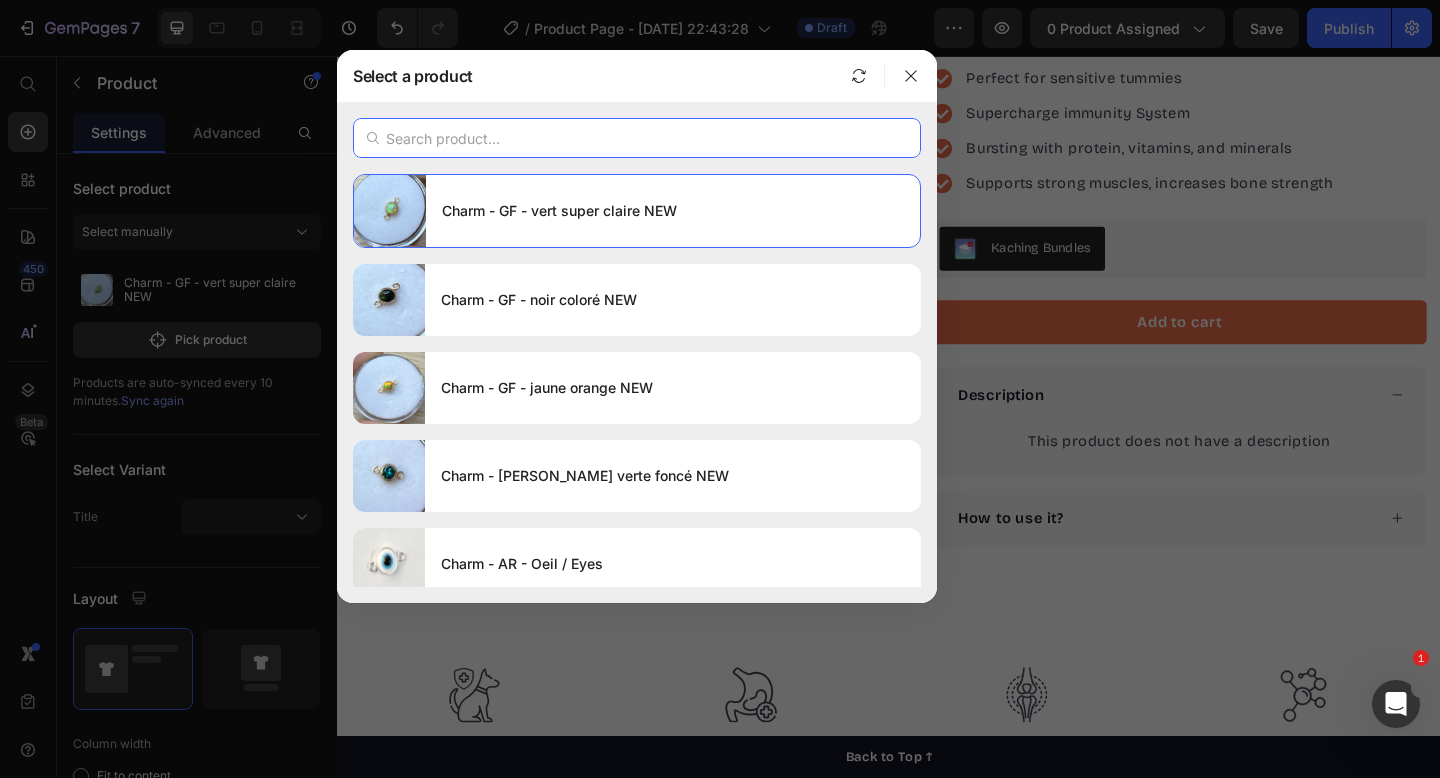 click at bounding box center [637, 138] 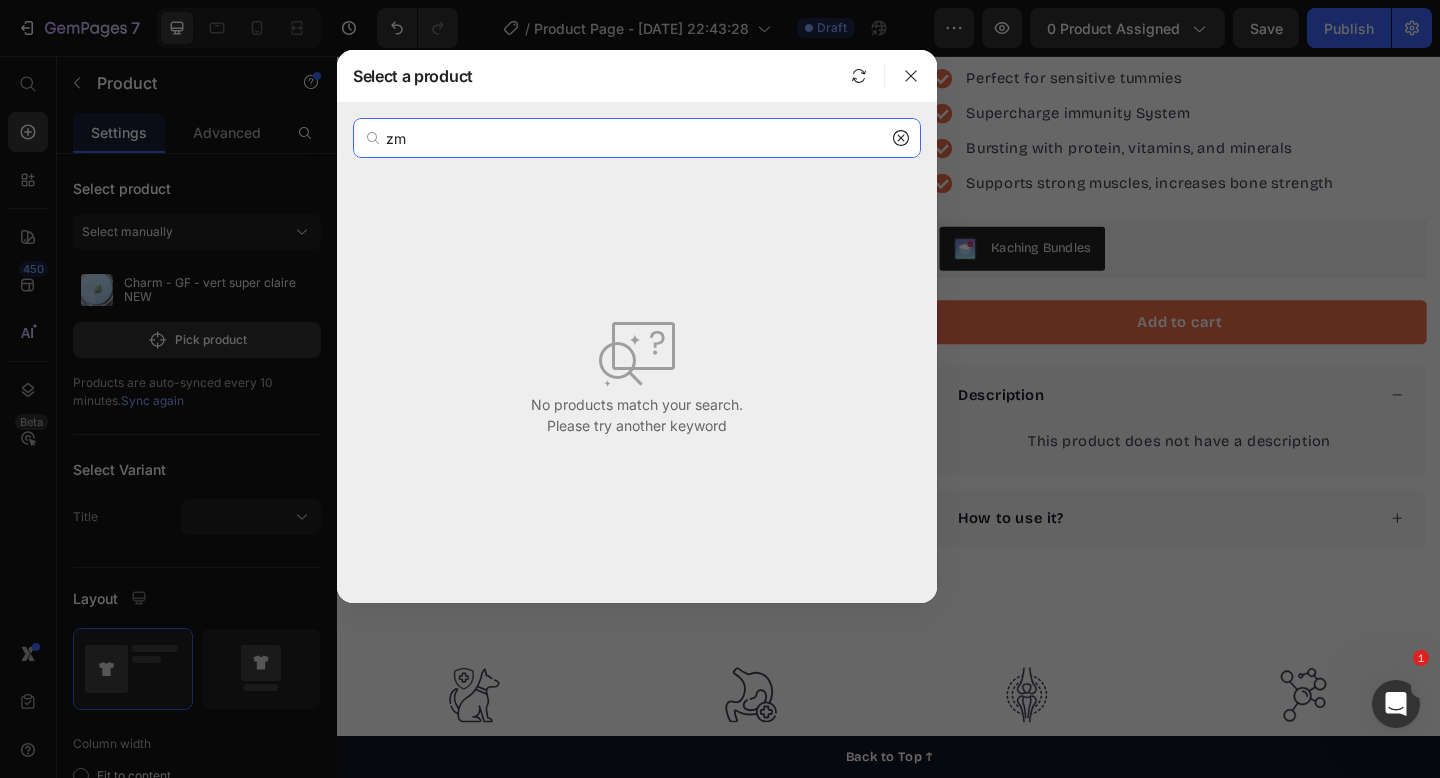 type on "z" 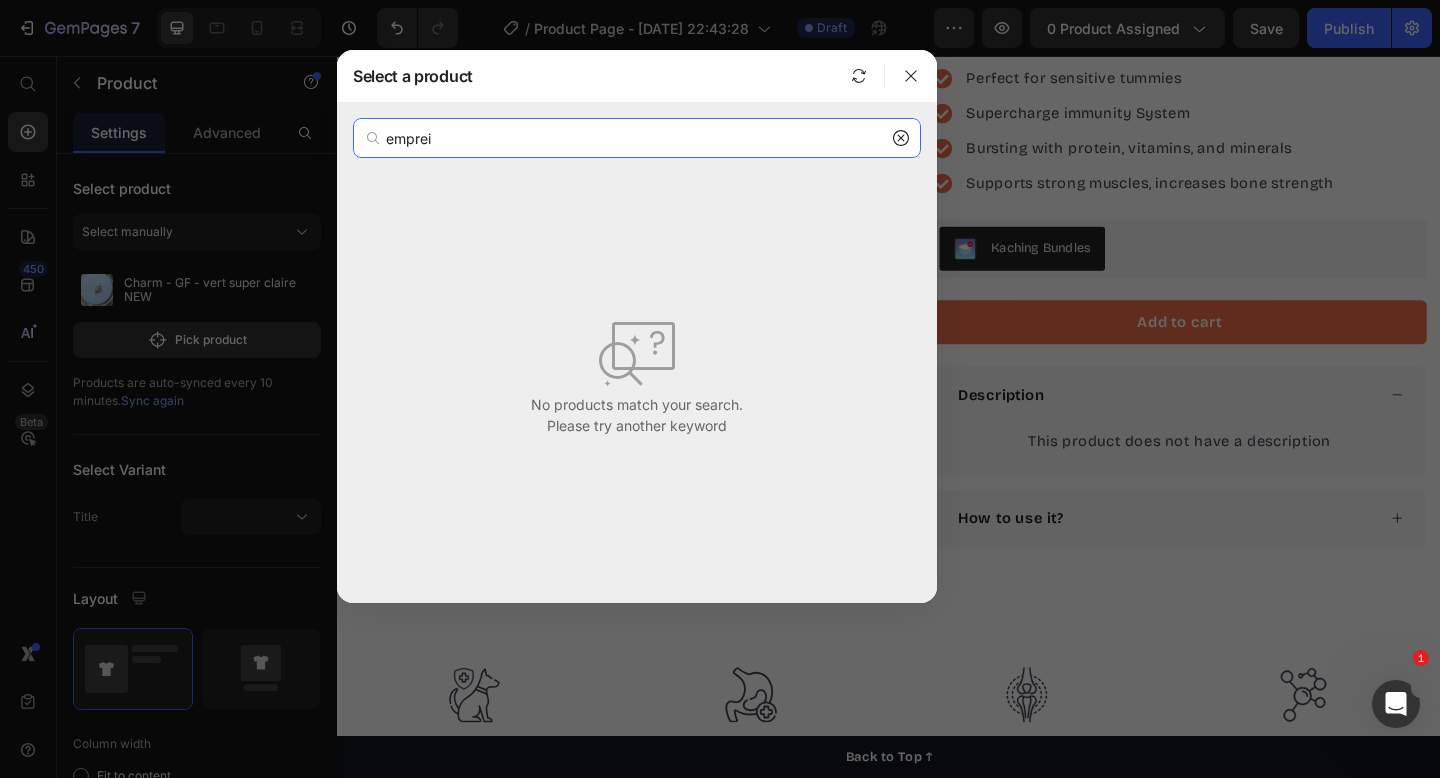 type on "emprei" 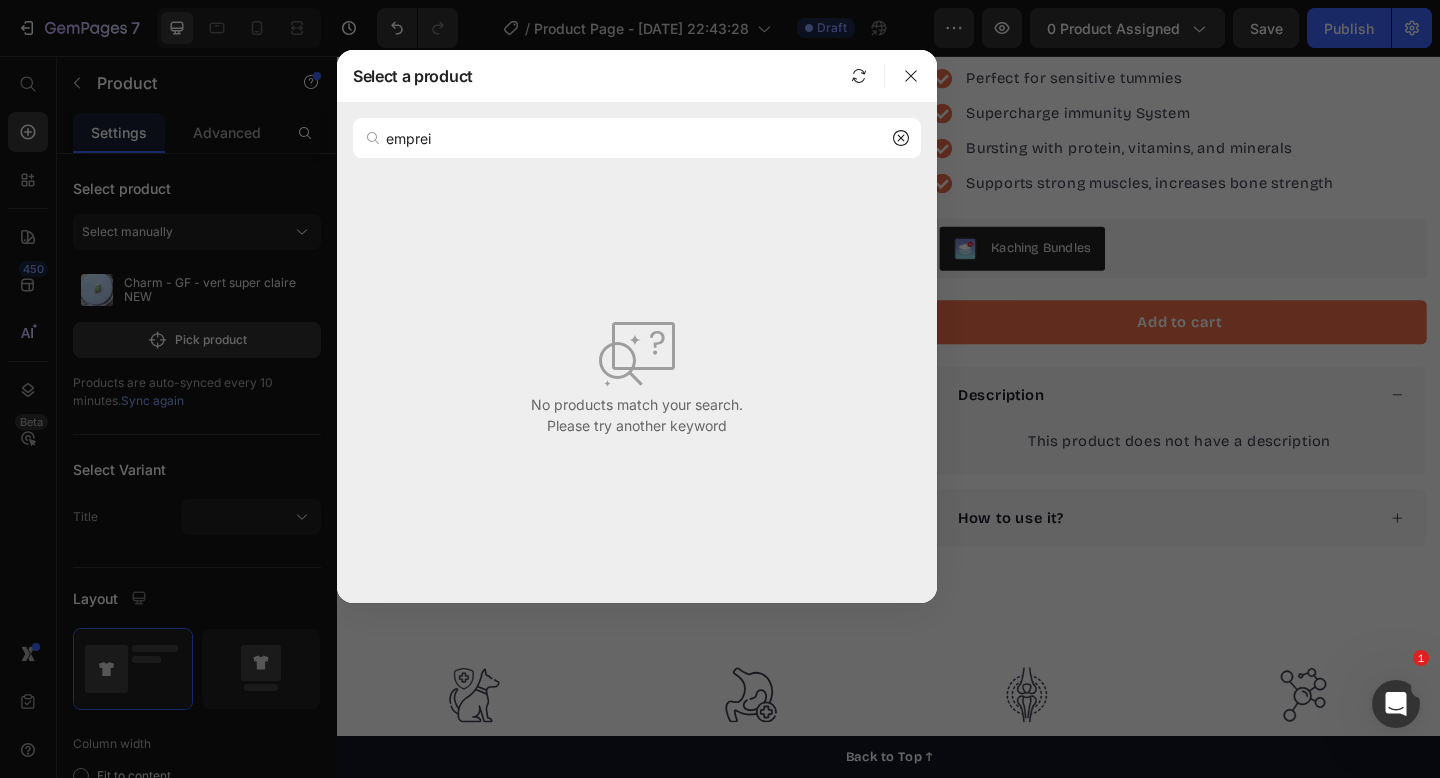 click 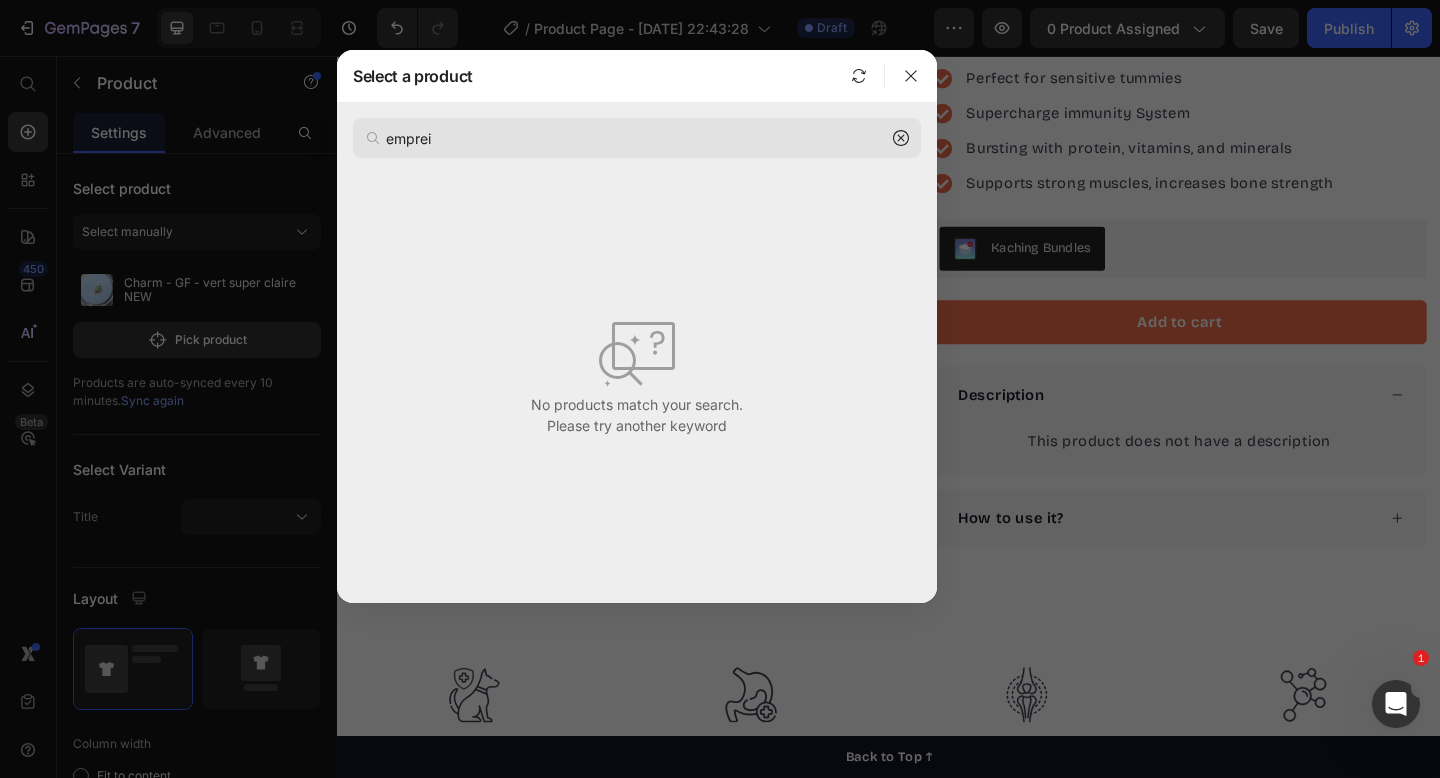 type 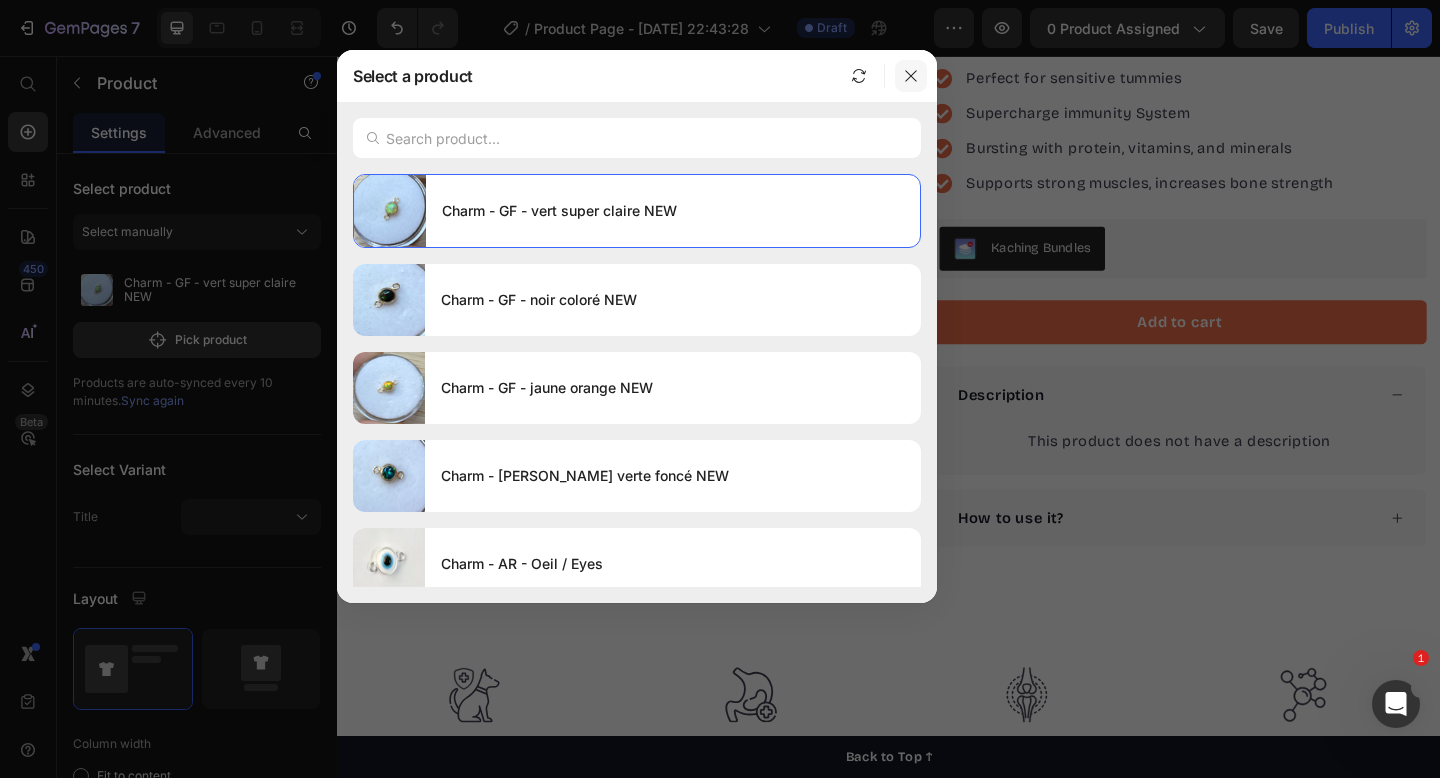 click 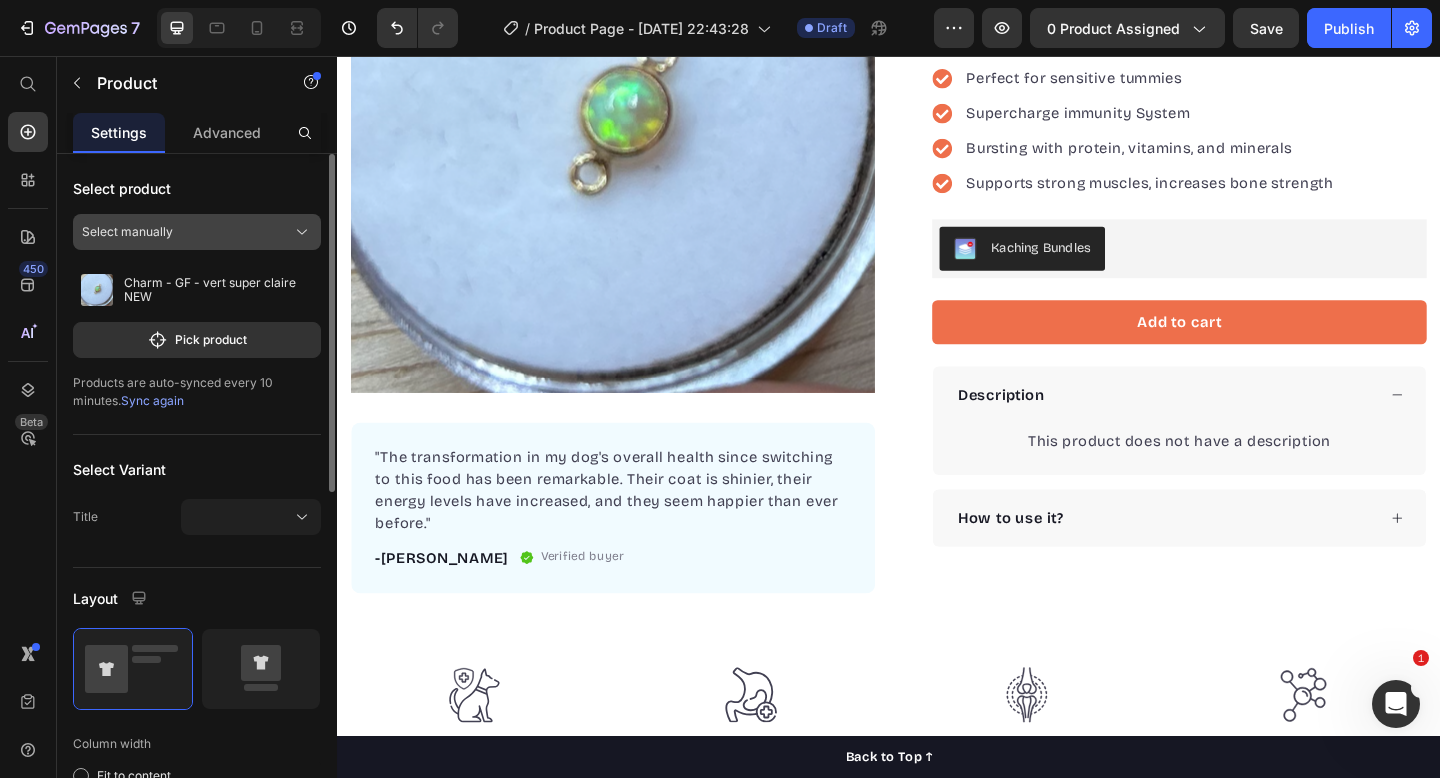 click on "Select manually" 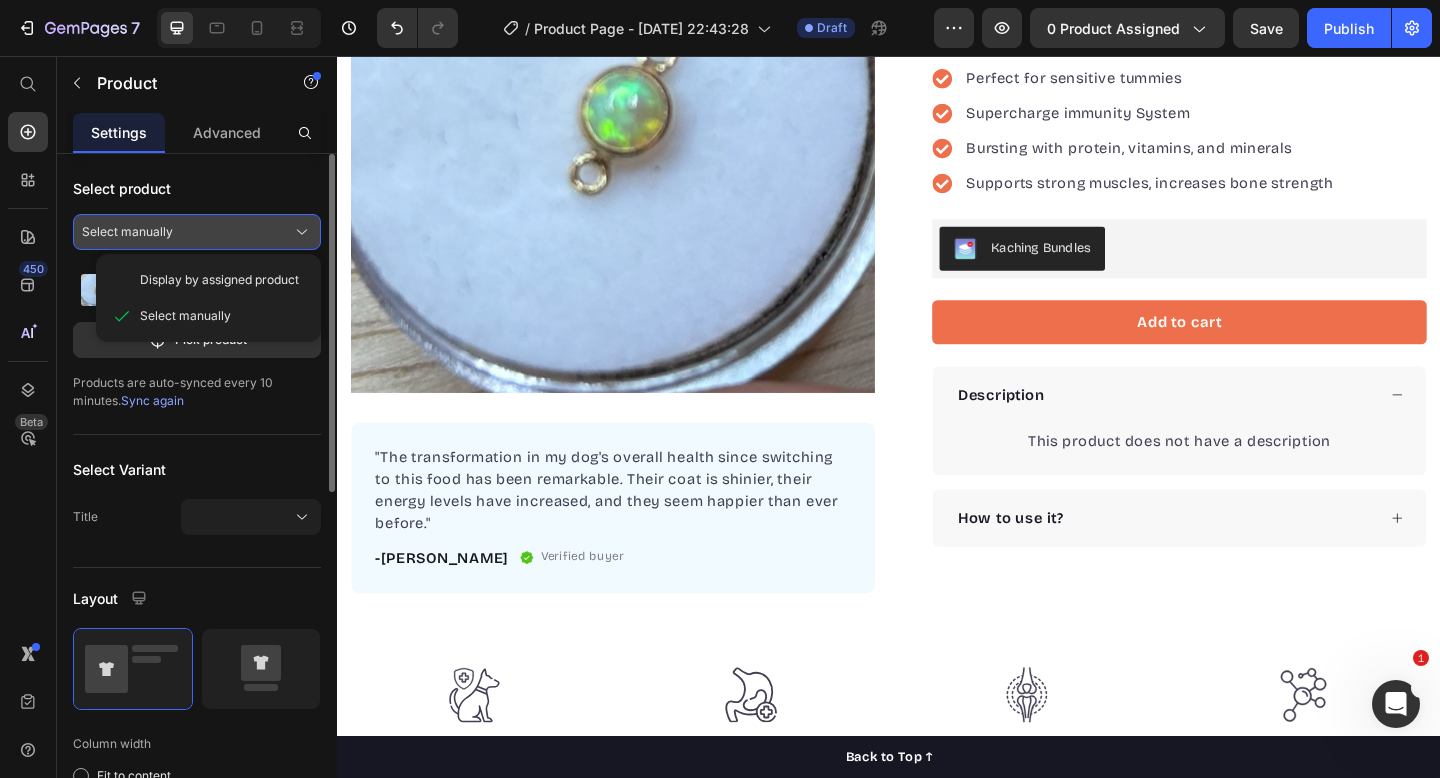 click on "Select manually" 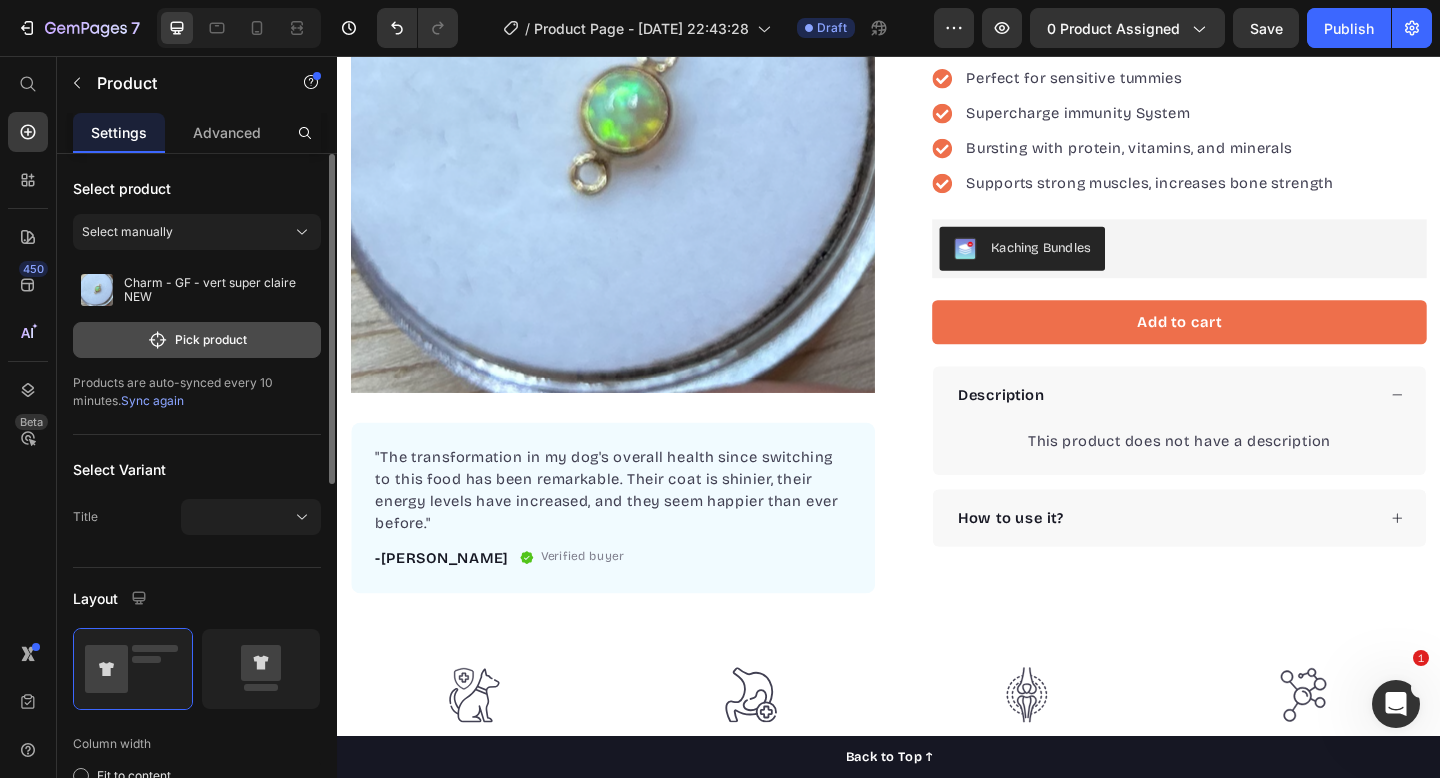 click on "Pick product" at bounding box center (197, 340) 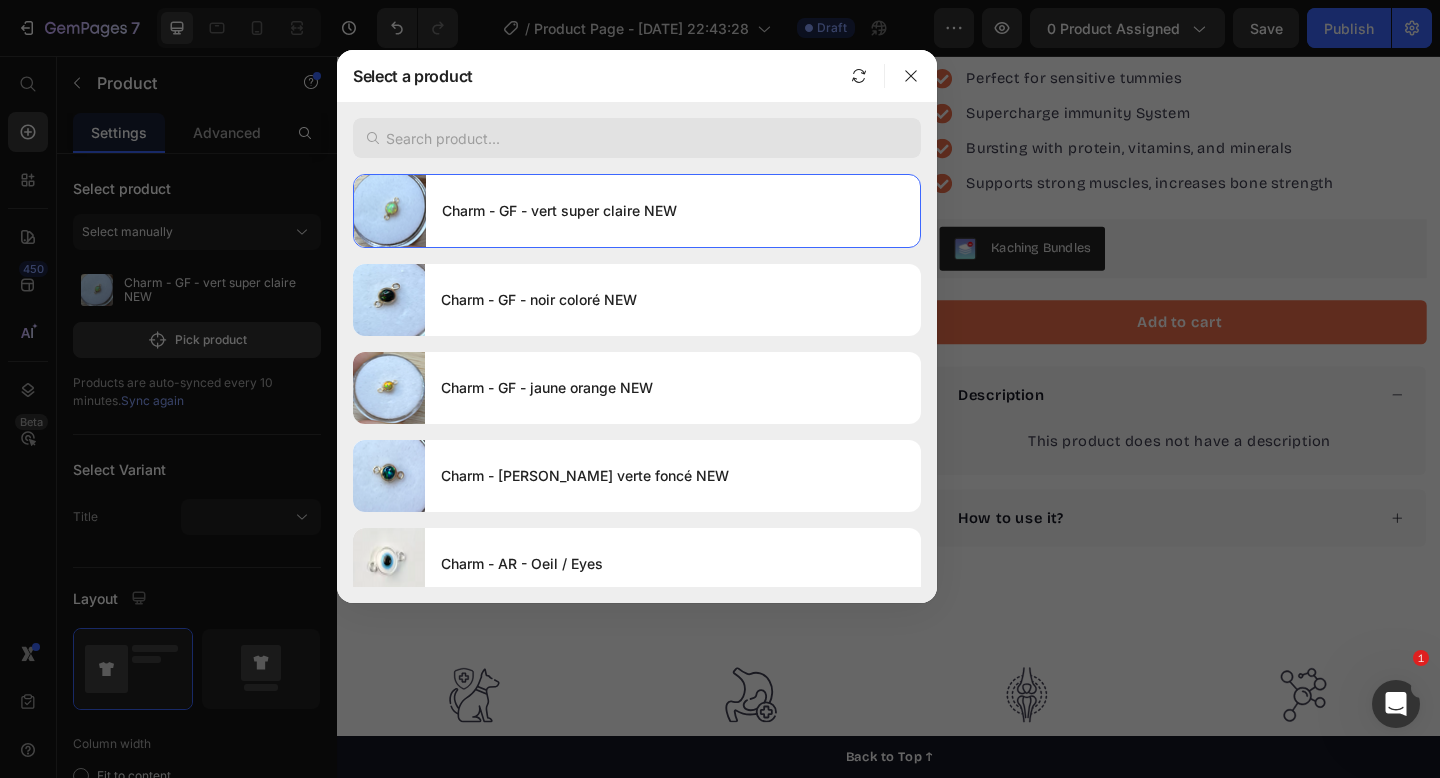 type 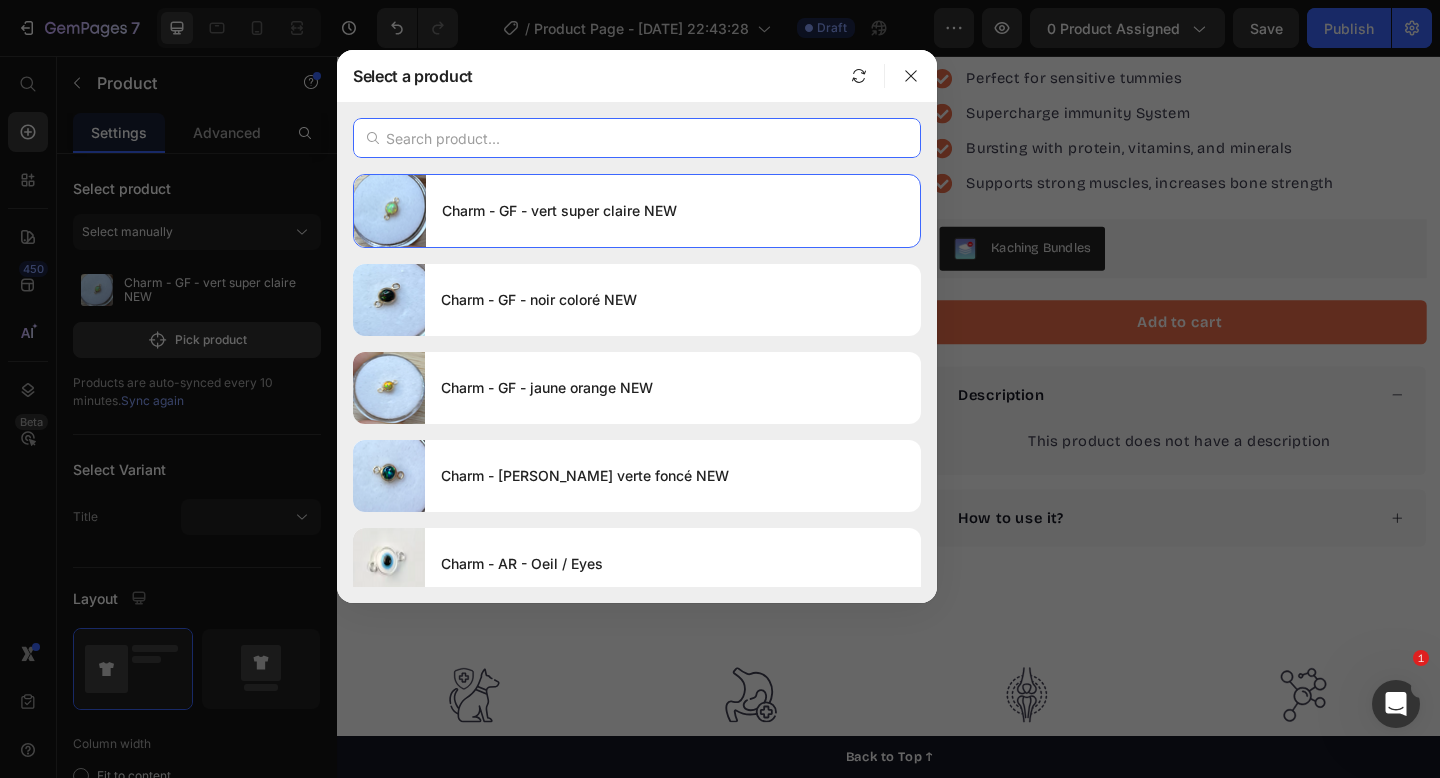 click at bounding box center [637, 138] 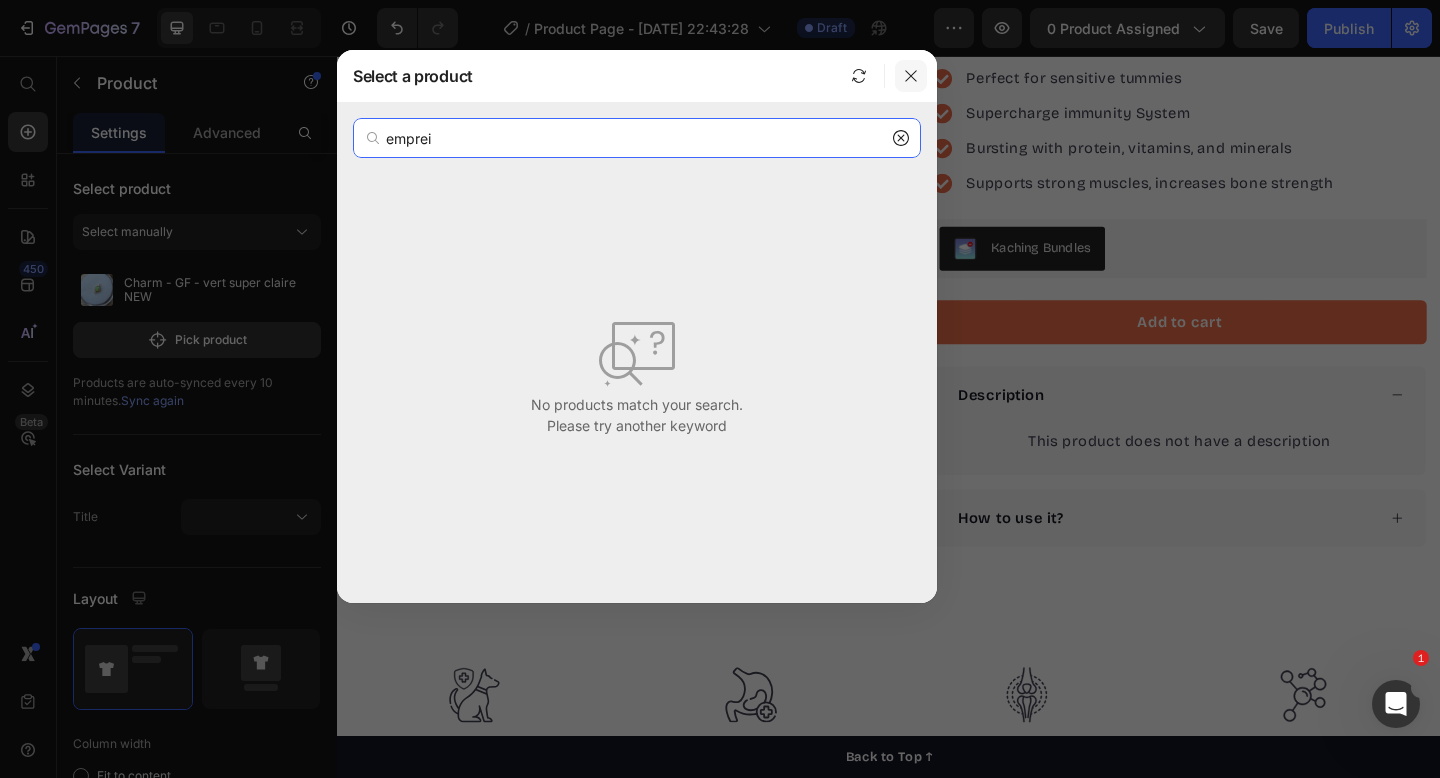 type on "emprei" 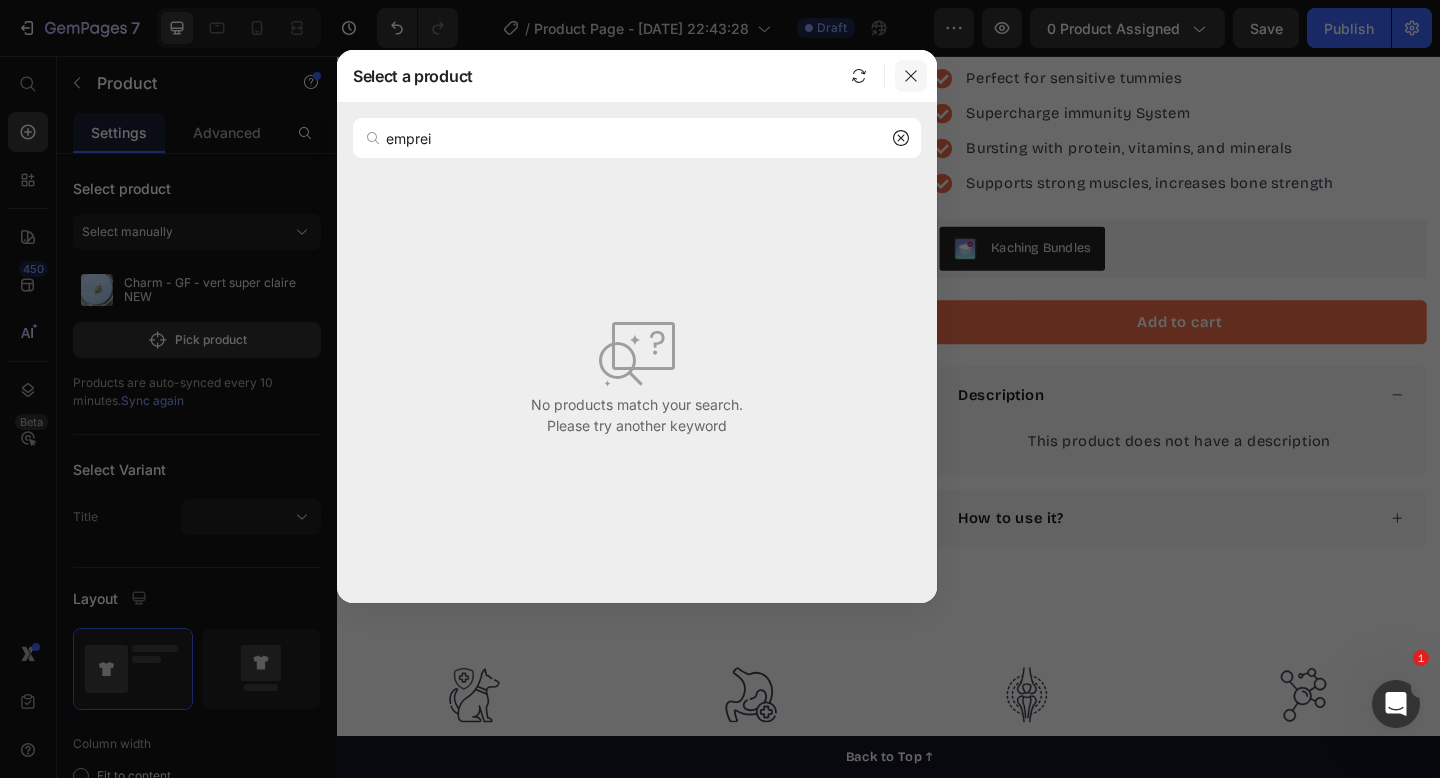 click 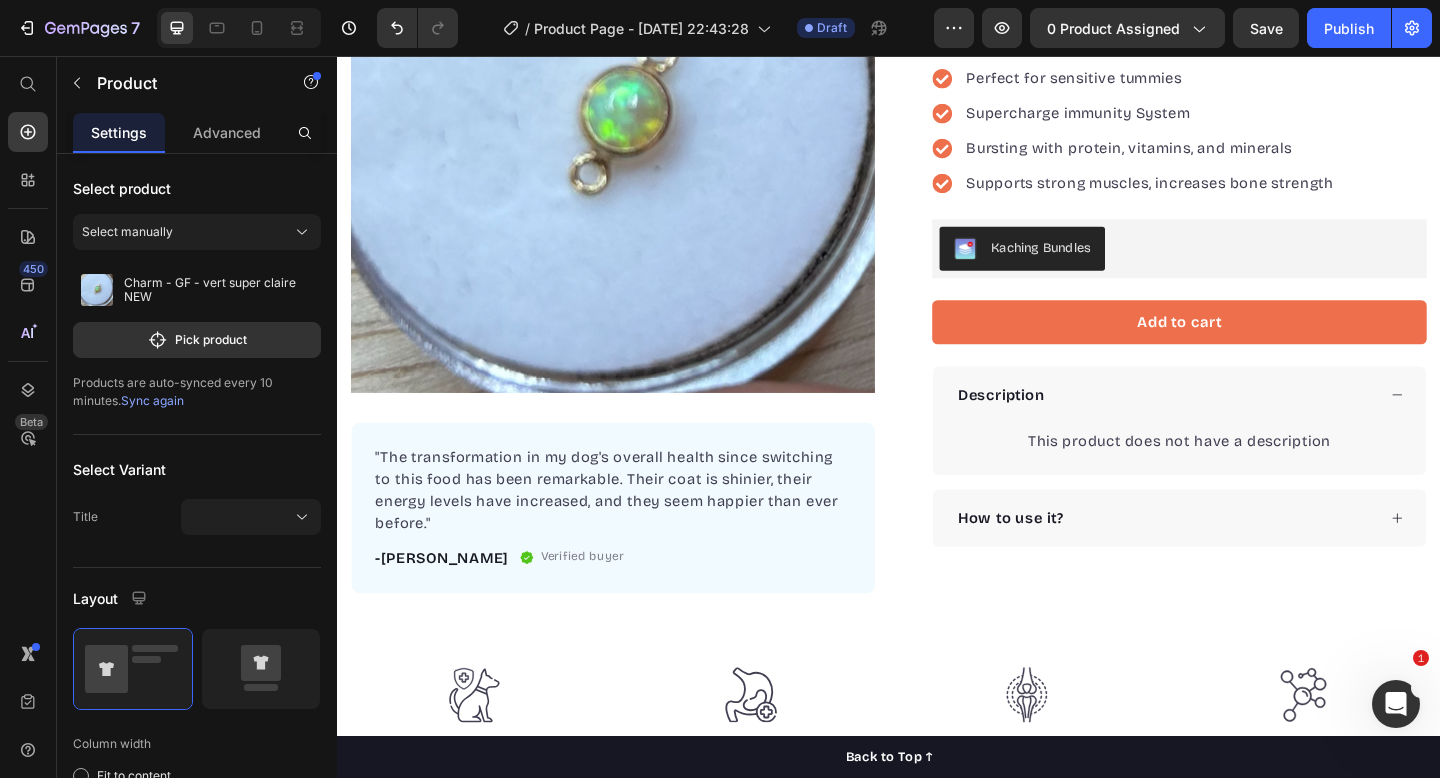 click on "Sync again" at bounding box center (152, 400) 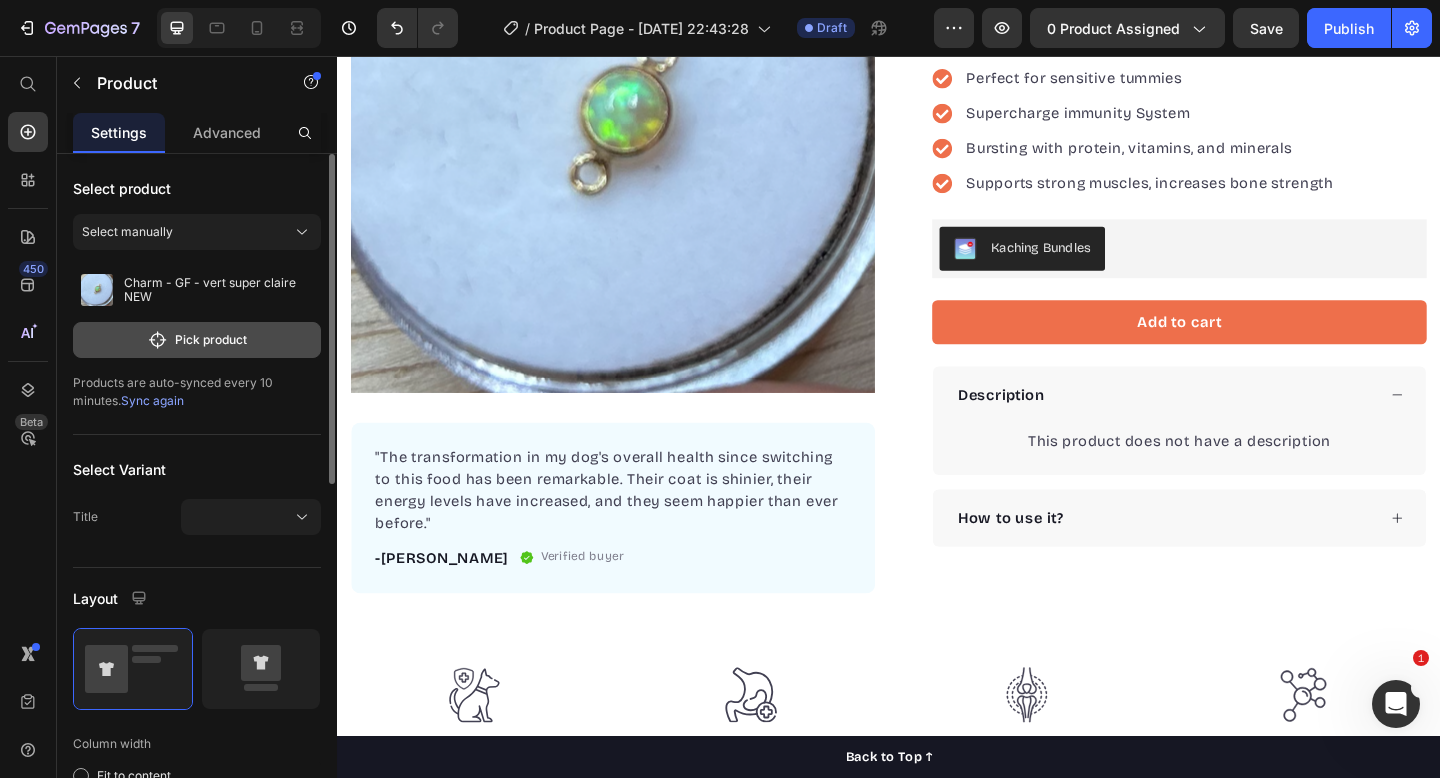 click on "Pick product" 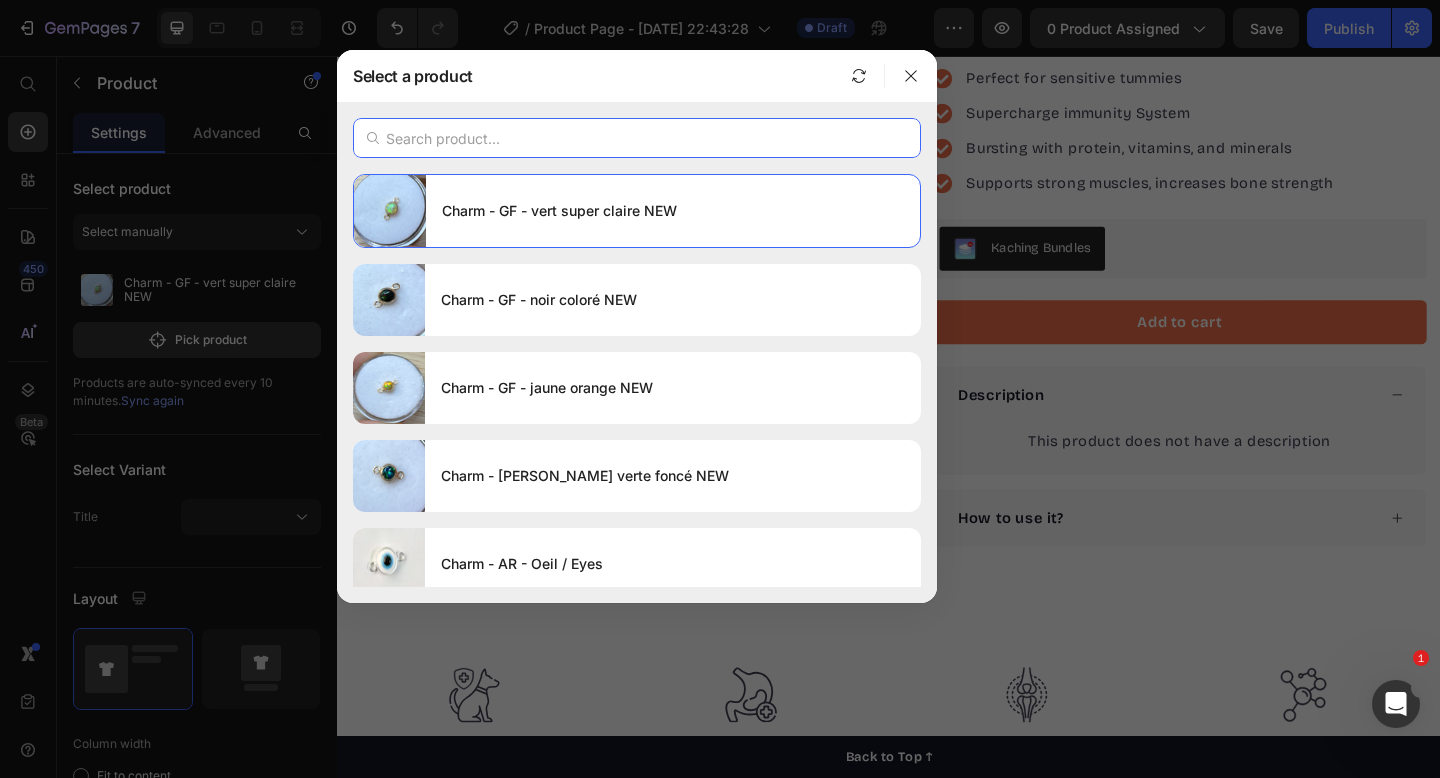 click at bounding box center (637, 138) 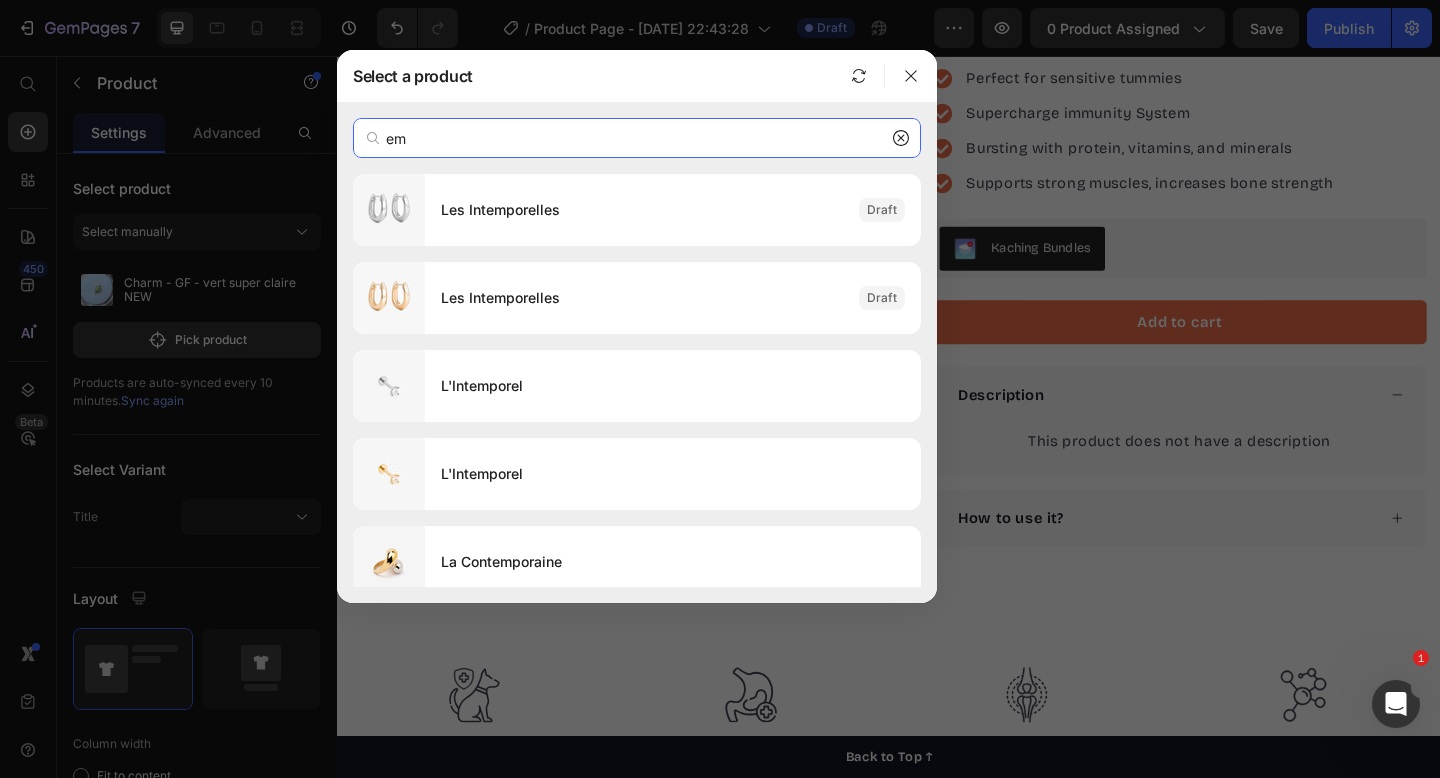 type on "e" 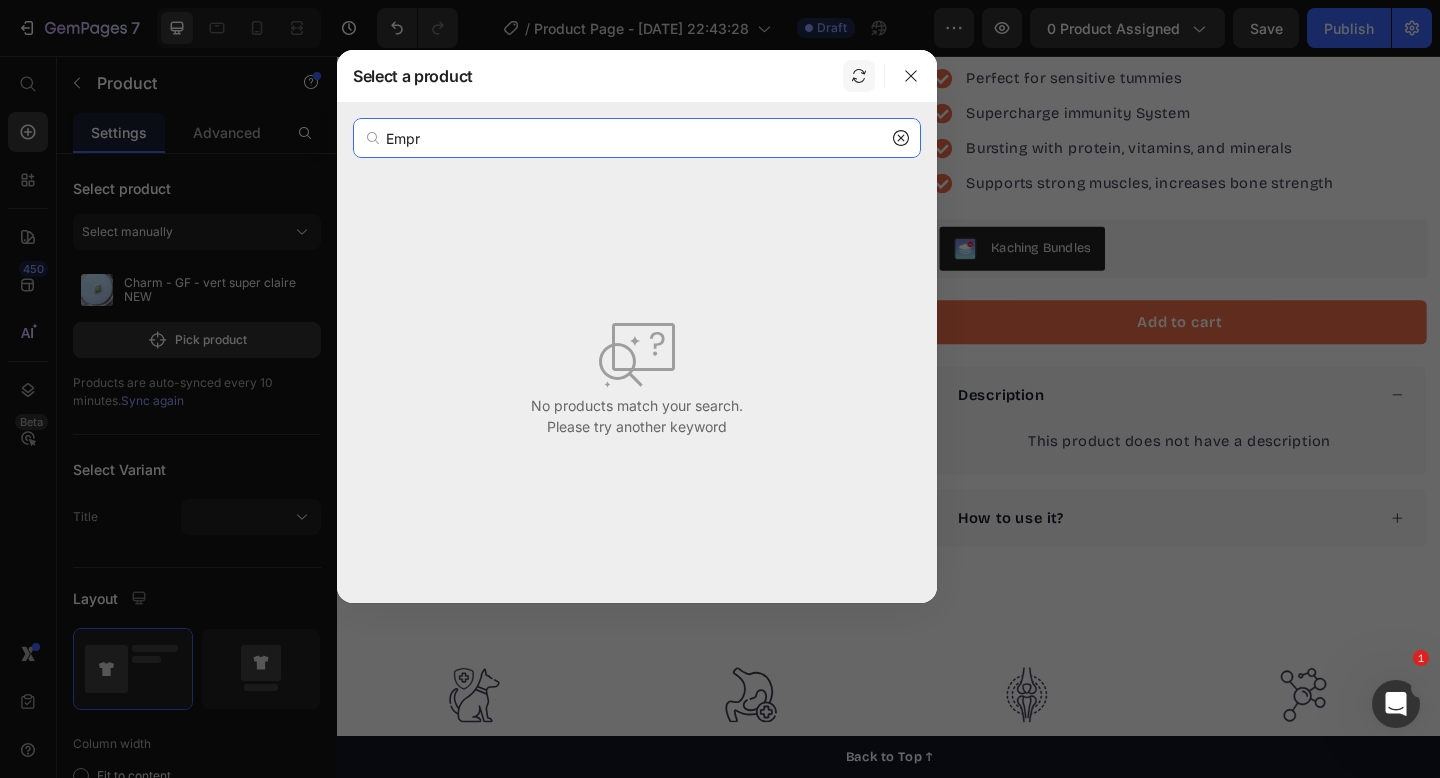 type on "Empr" 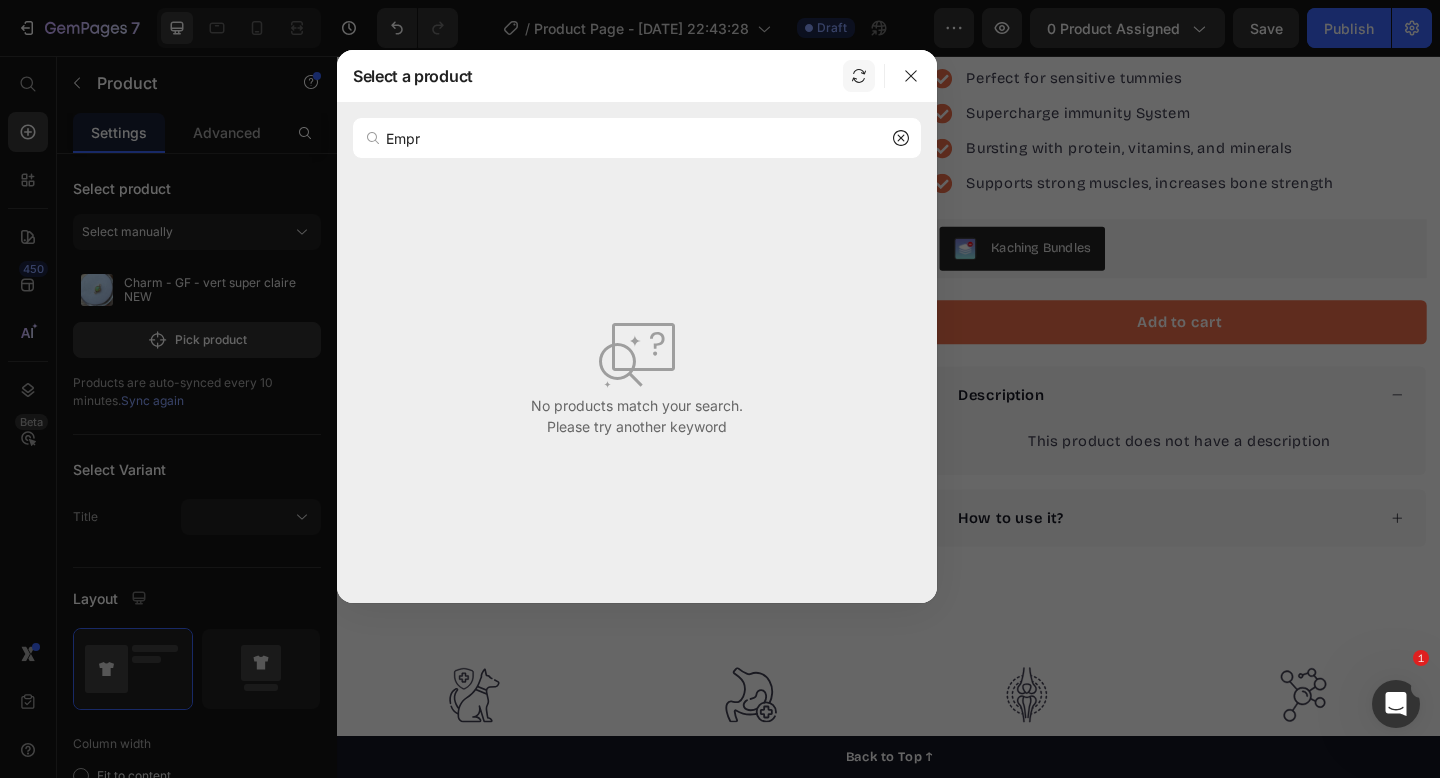 click 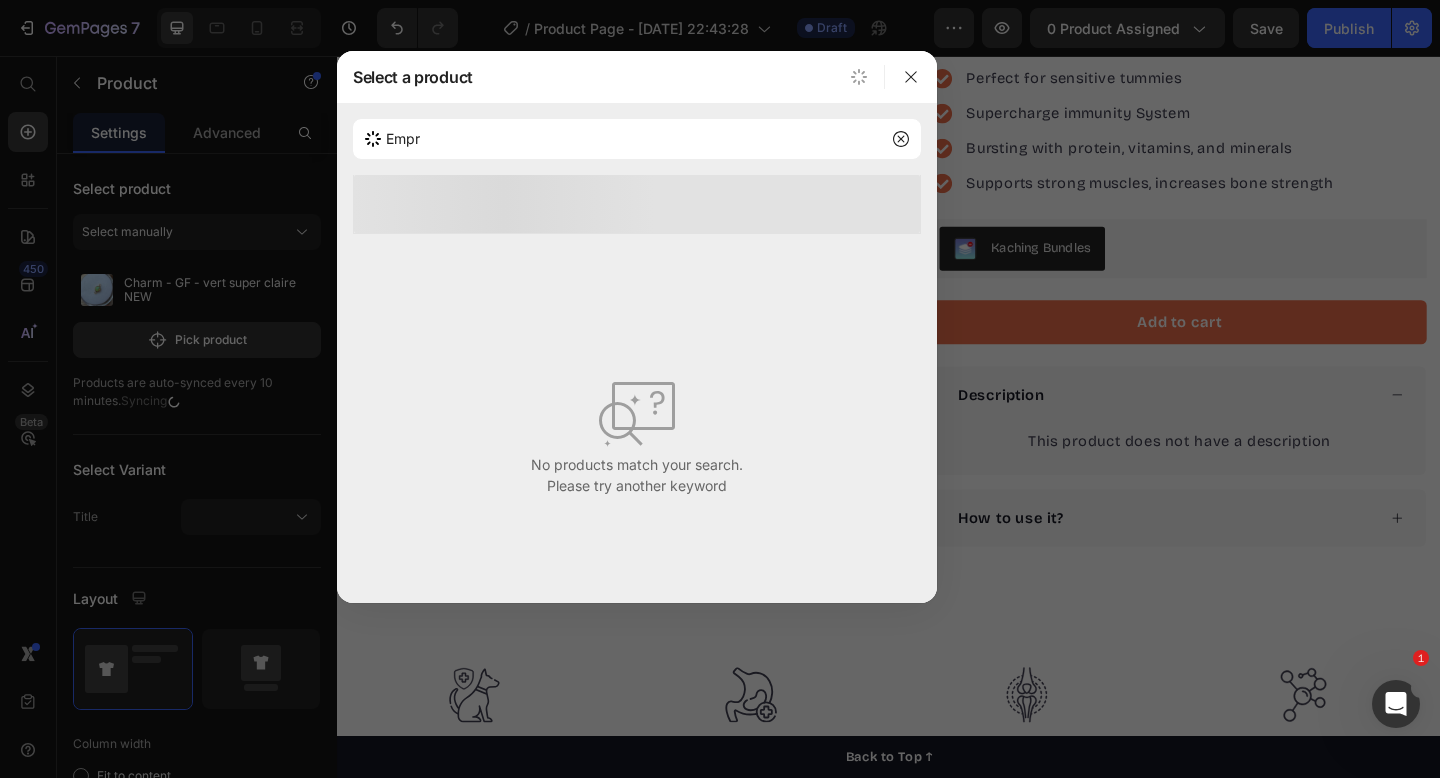 click 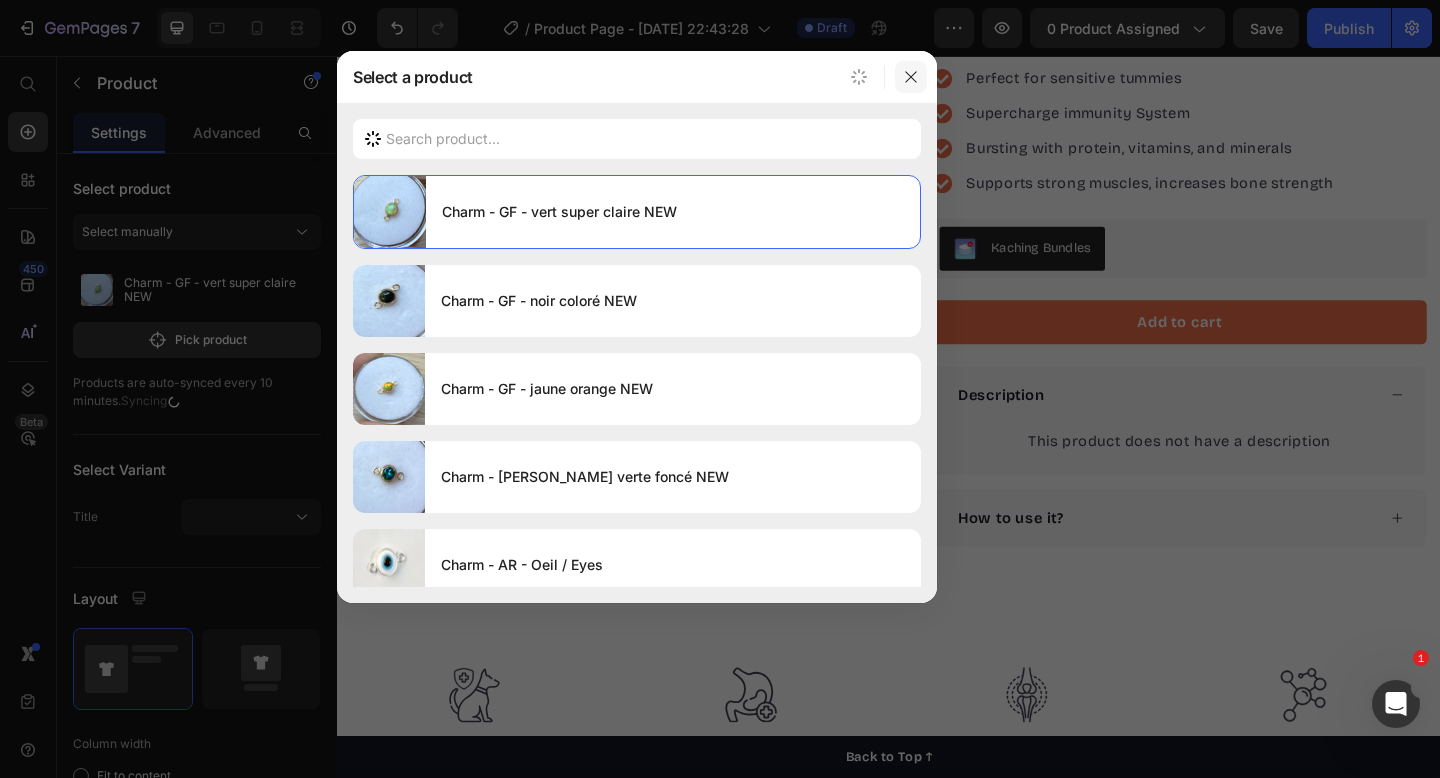 click 